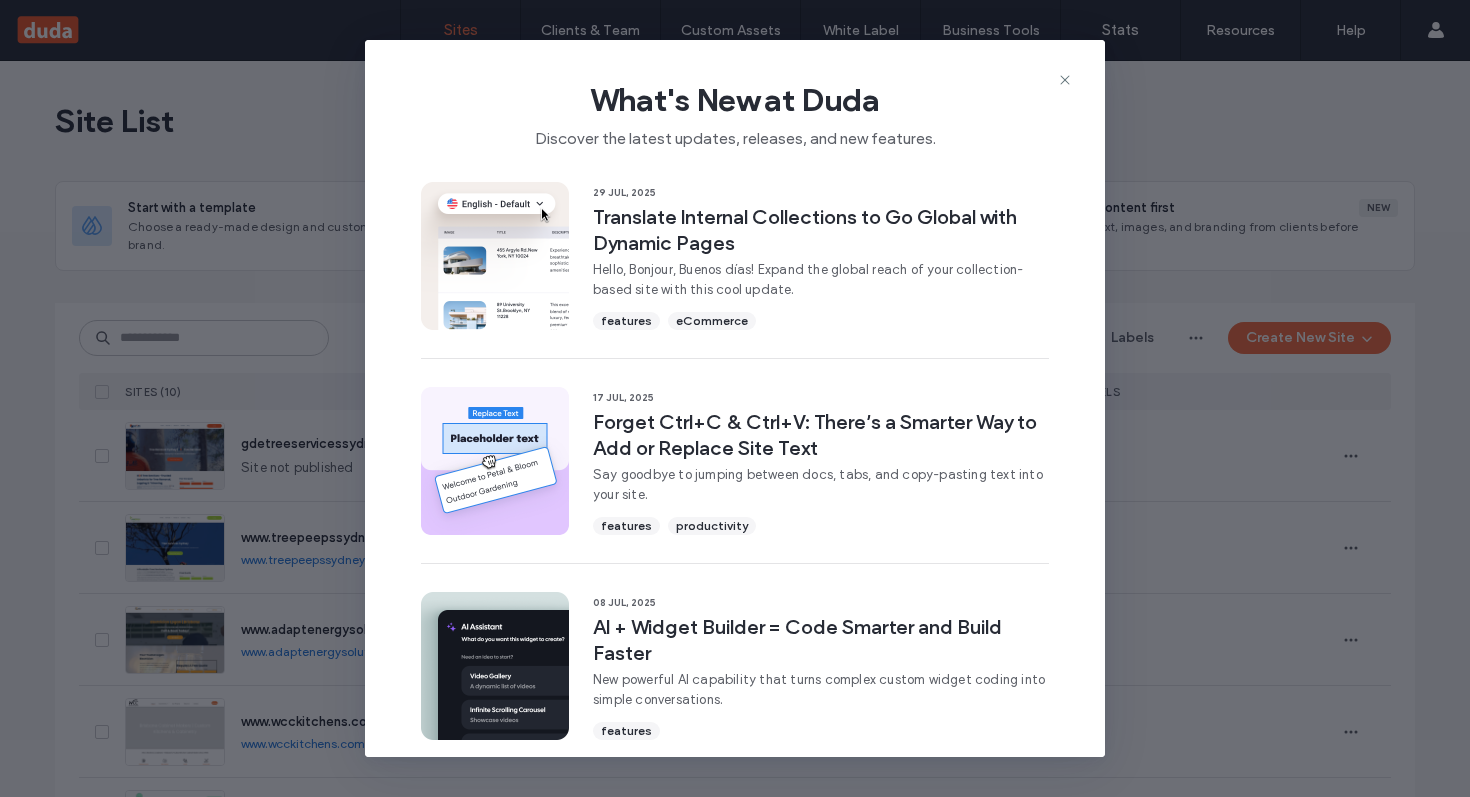 scroll, scrollTop: 0, scrollLeft: 0, axis: both 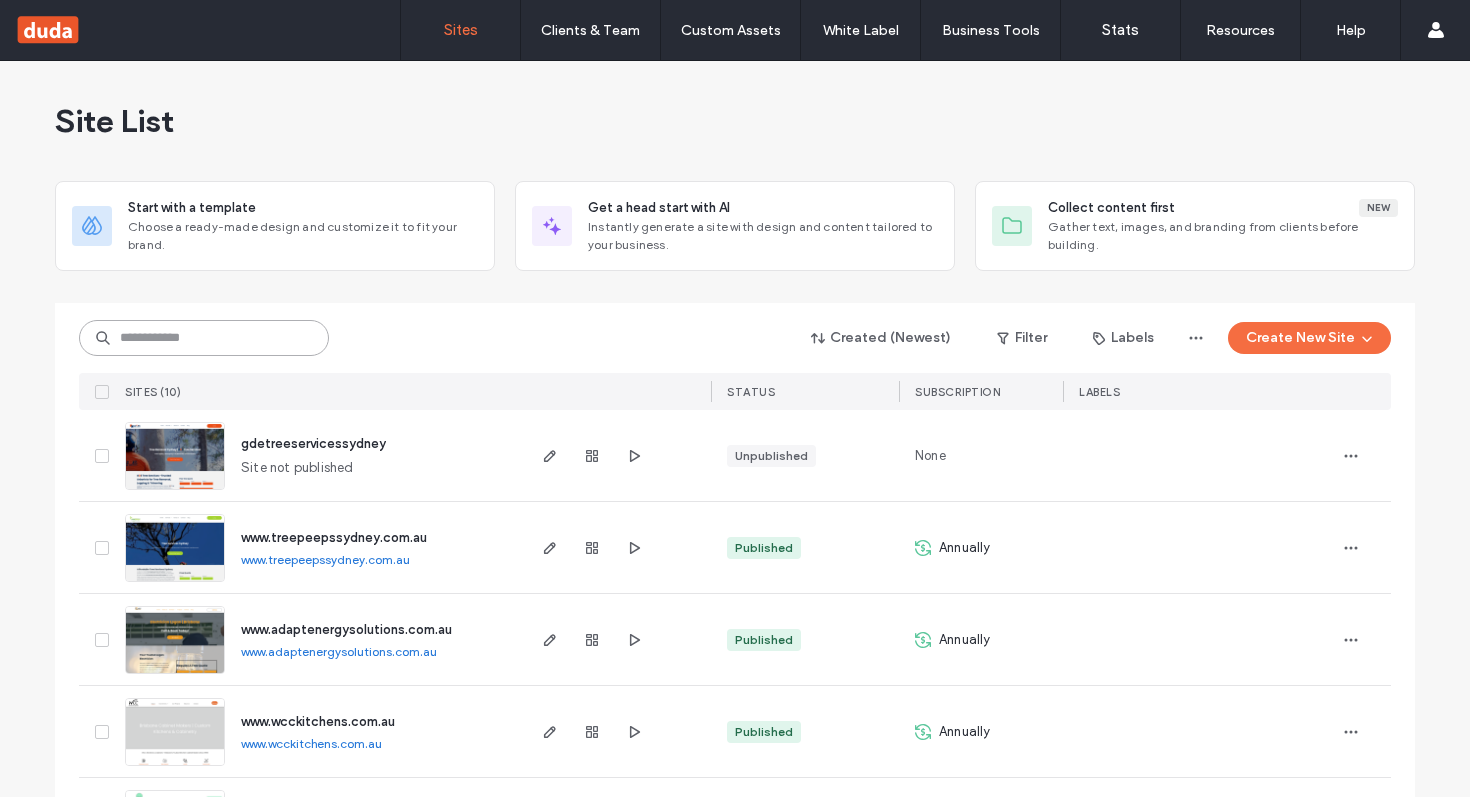 click at bounding box center [204, 338] 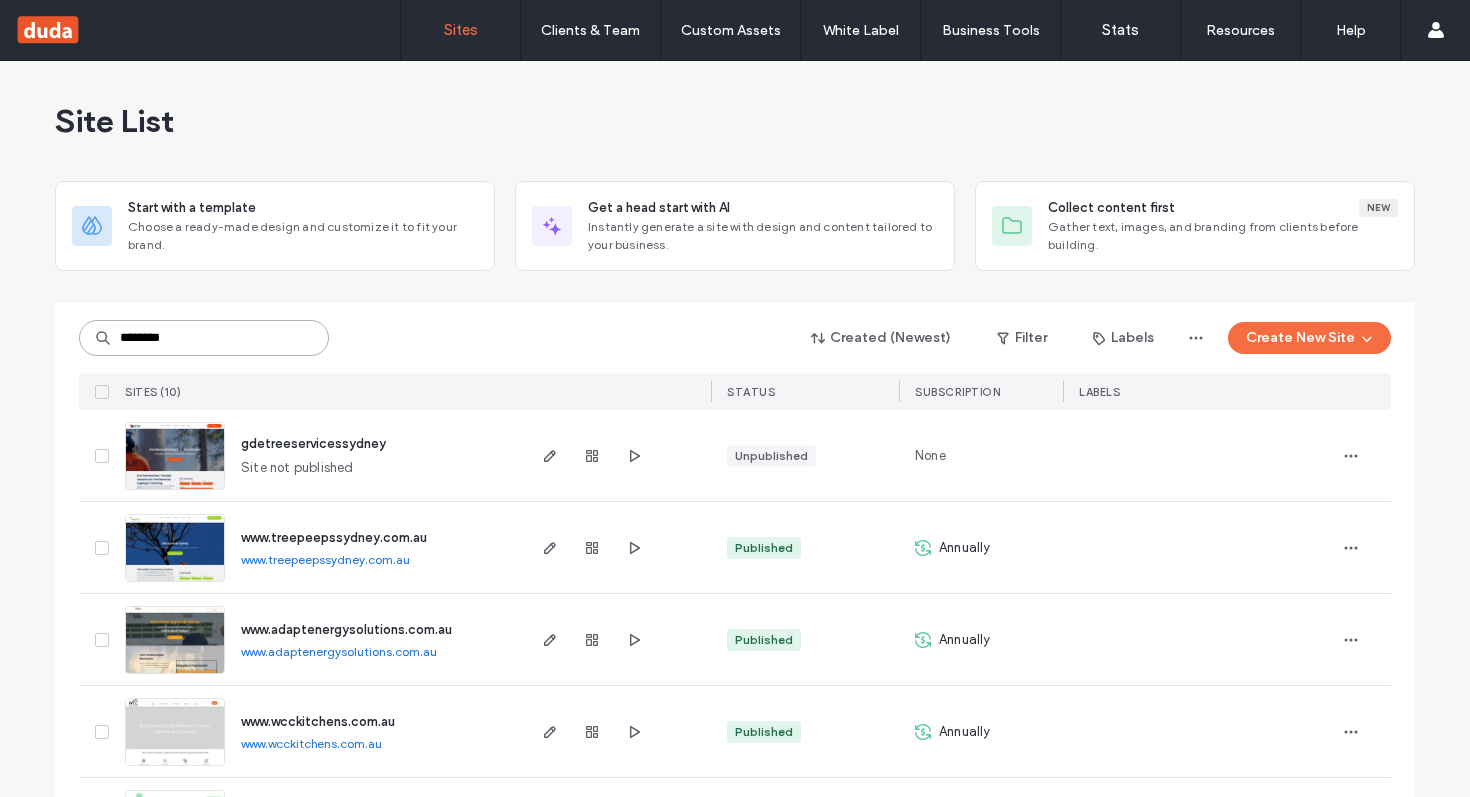 type on "********" 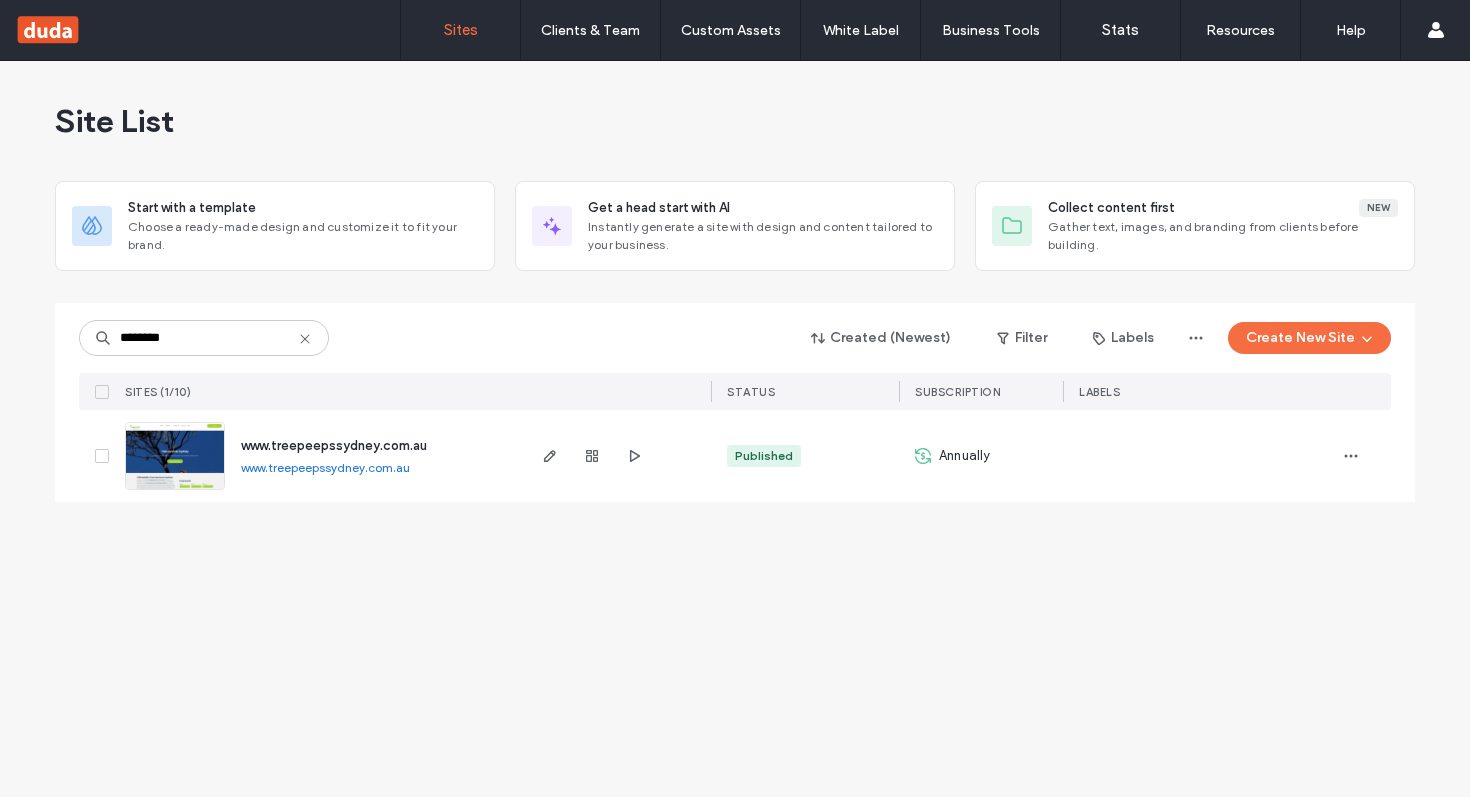 click at bounding box center [175, 491] 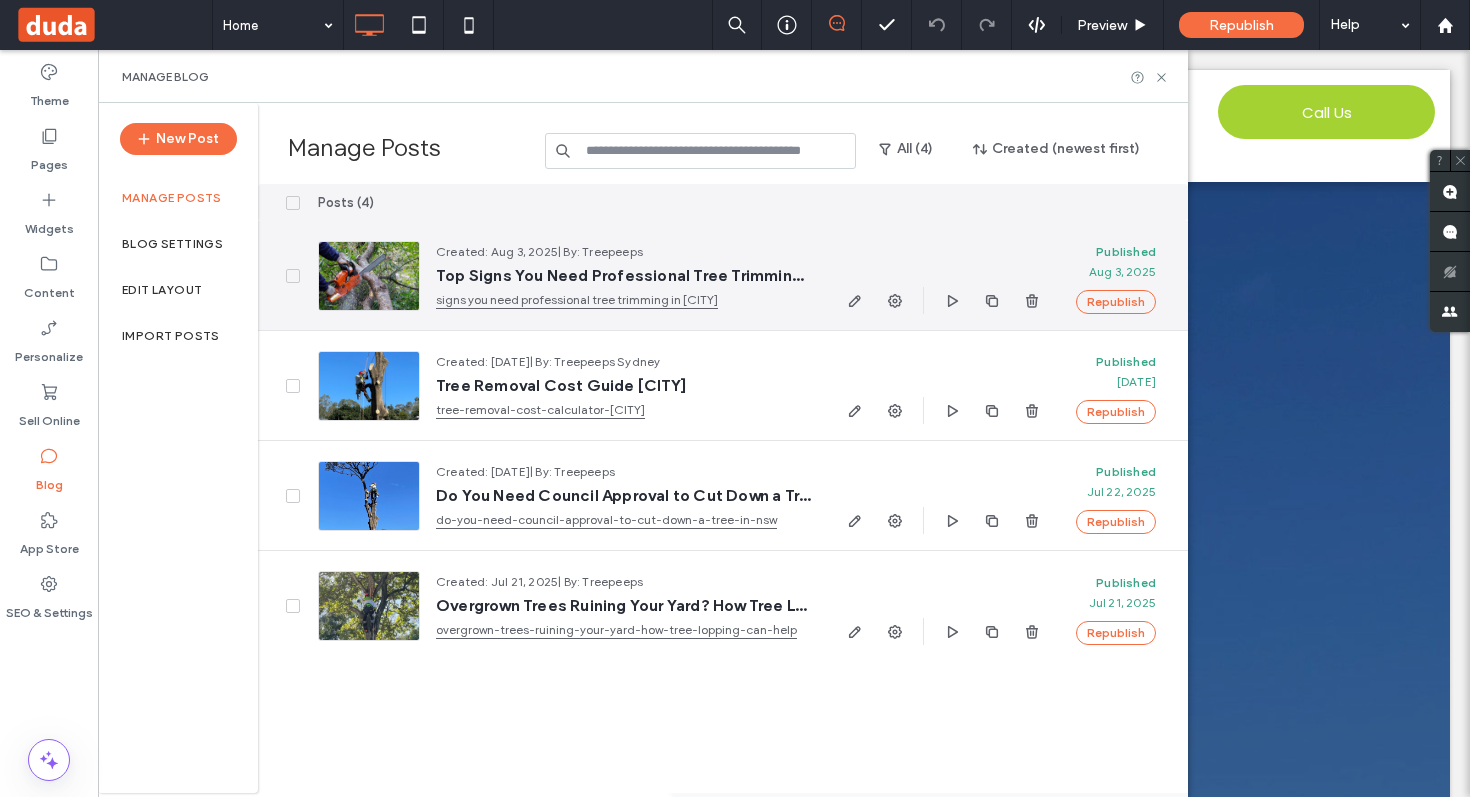 scroll, scrollTop: 0, scrollLeft: 0, axis: both 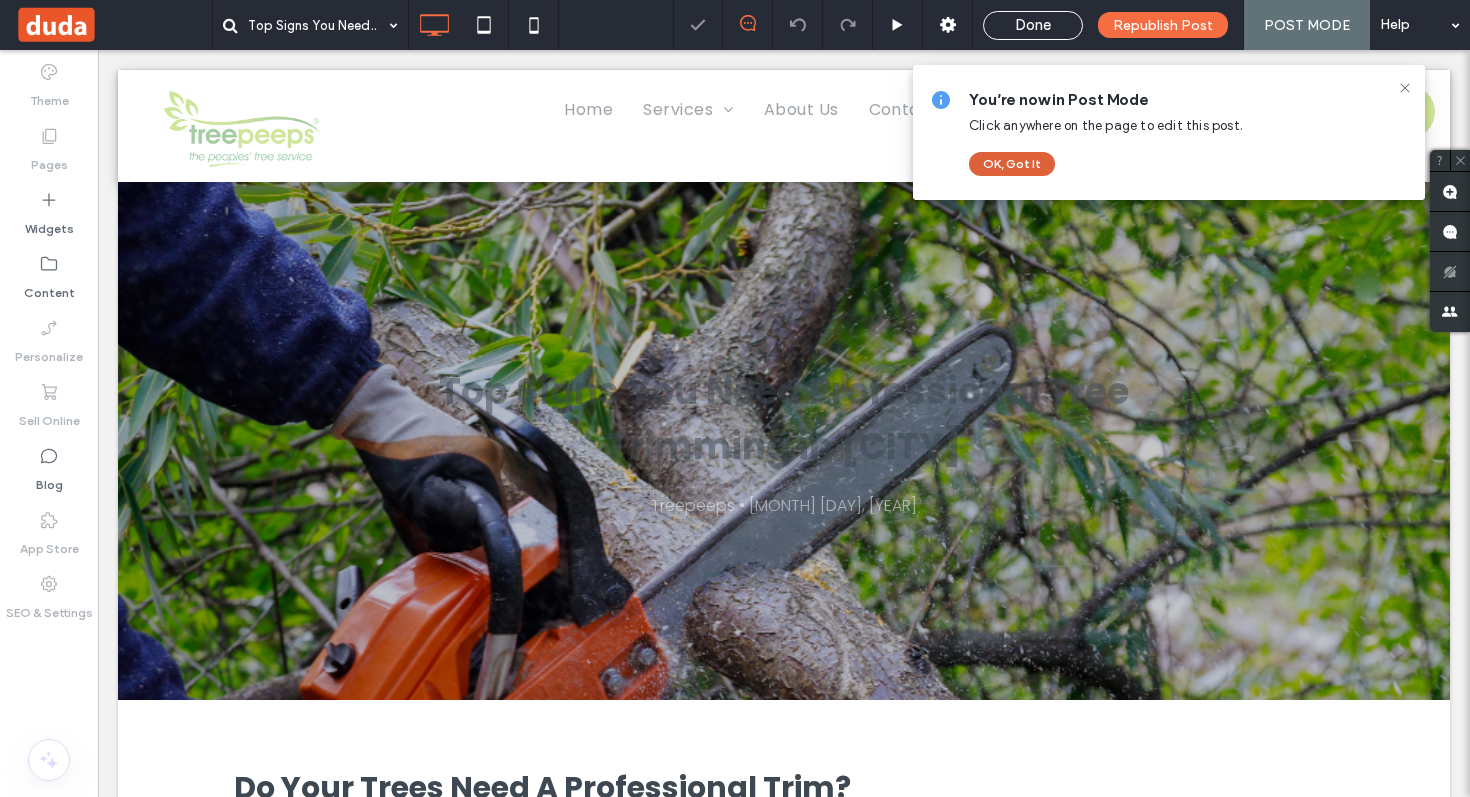 click on "OK, Got It" at bounding box center (1012, 164) 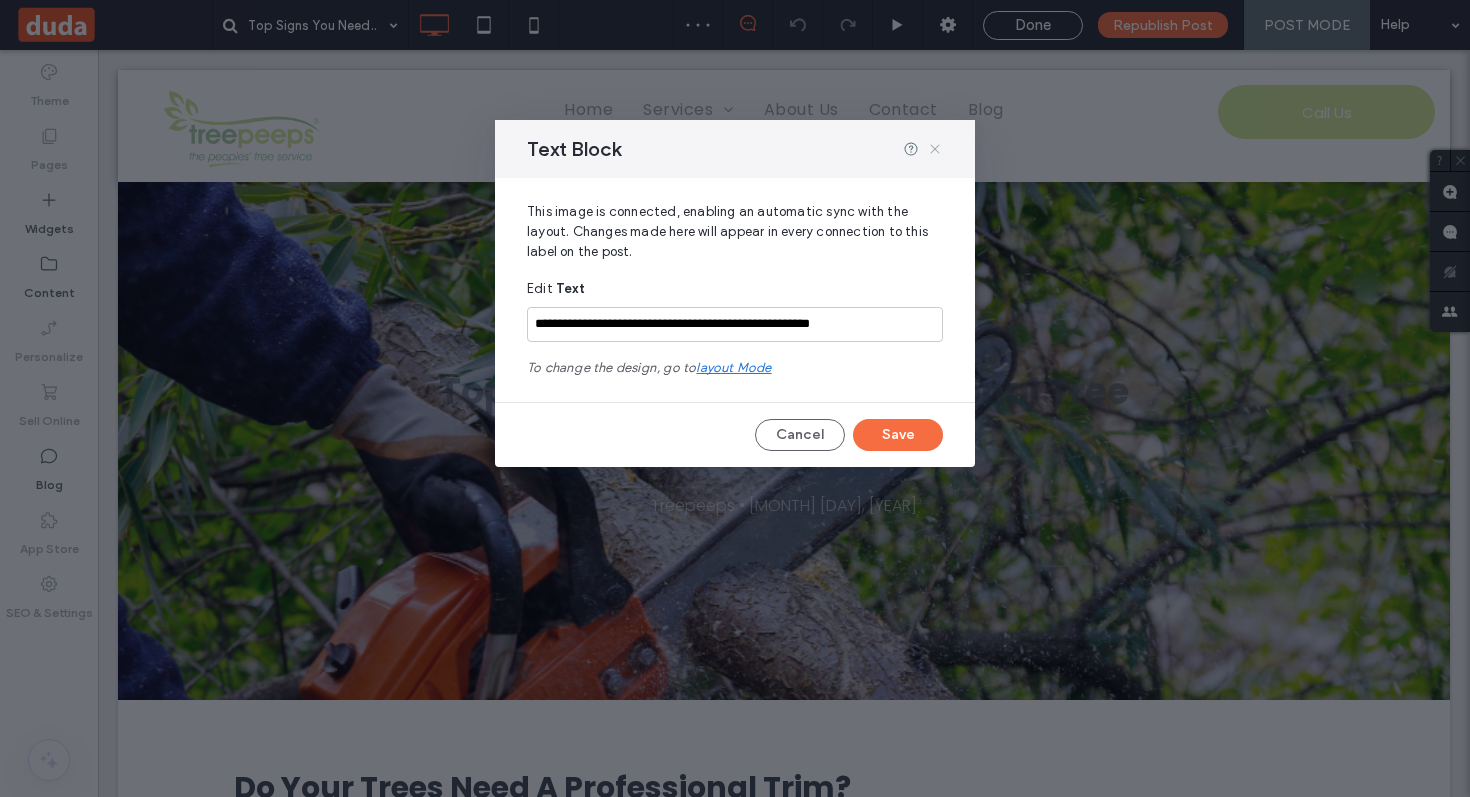 click 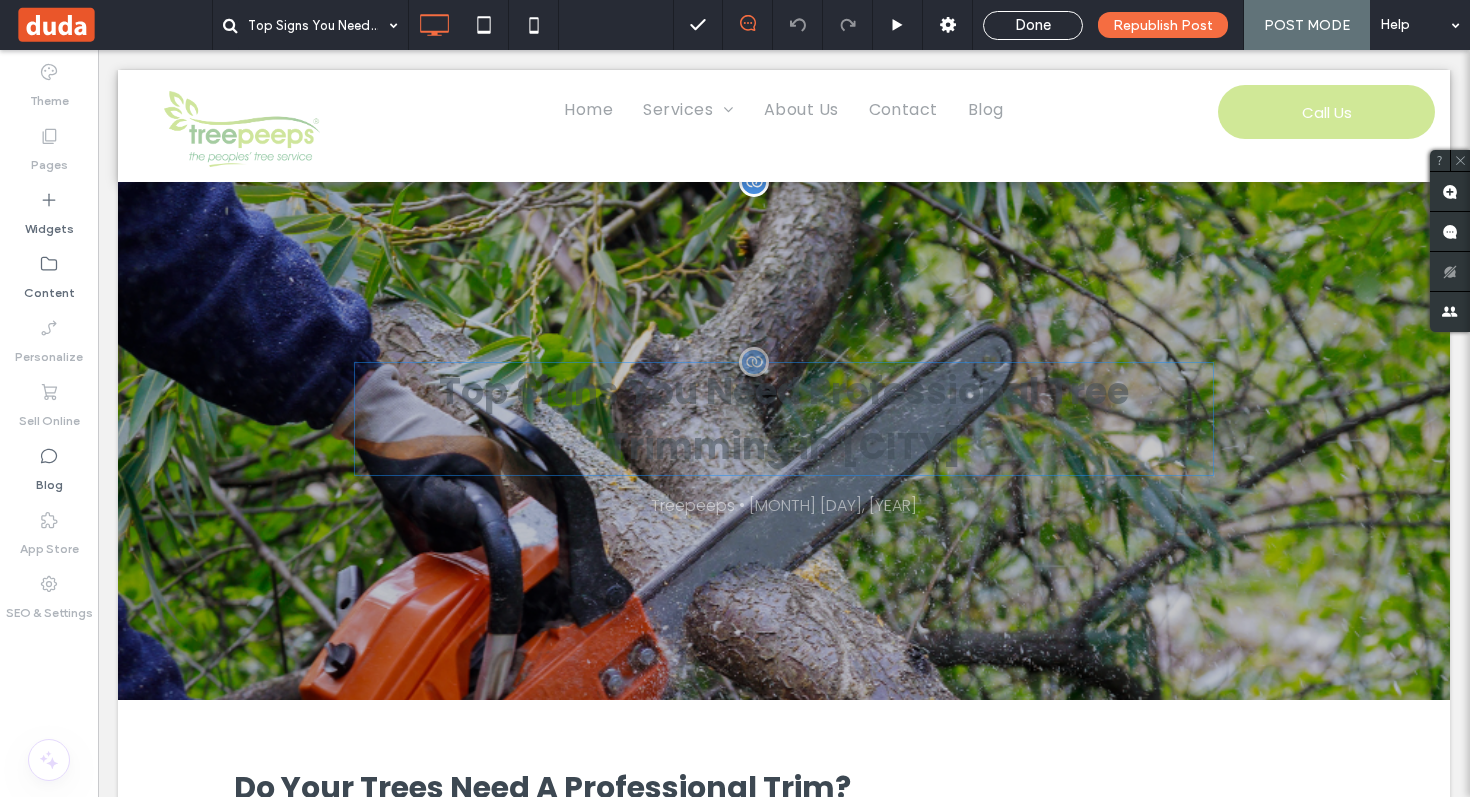 click on "Top Signs You Need Professional Tree Trimming in [CITY]" at bounding box center (784, 419) 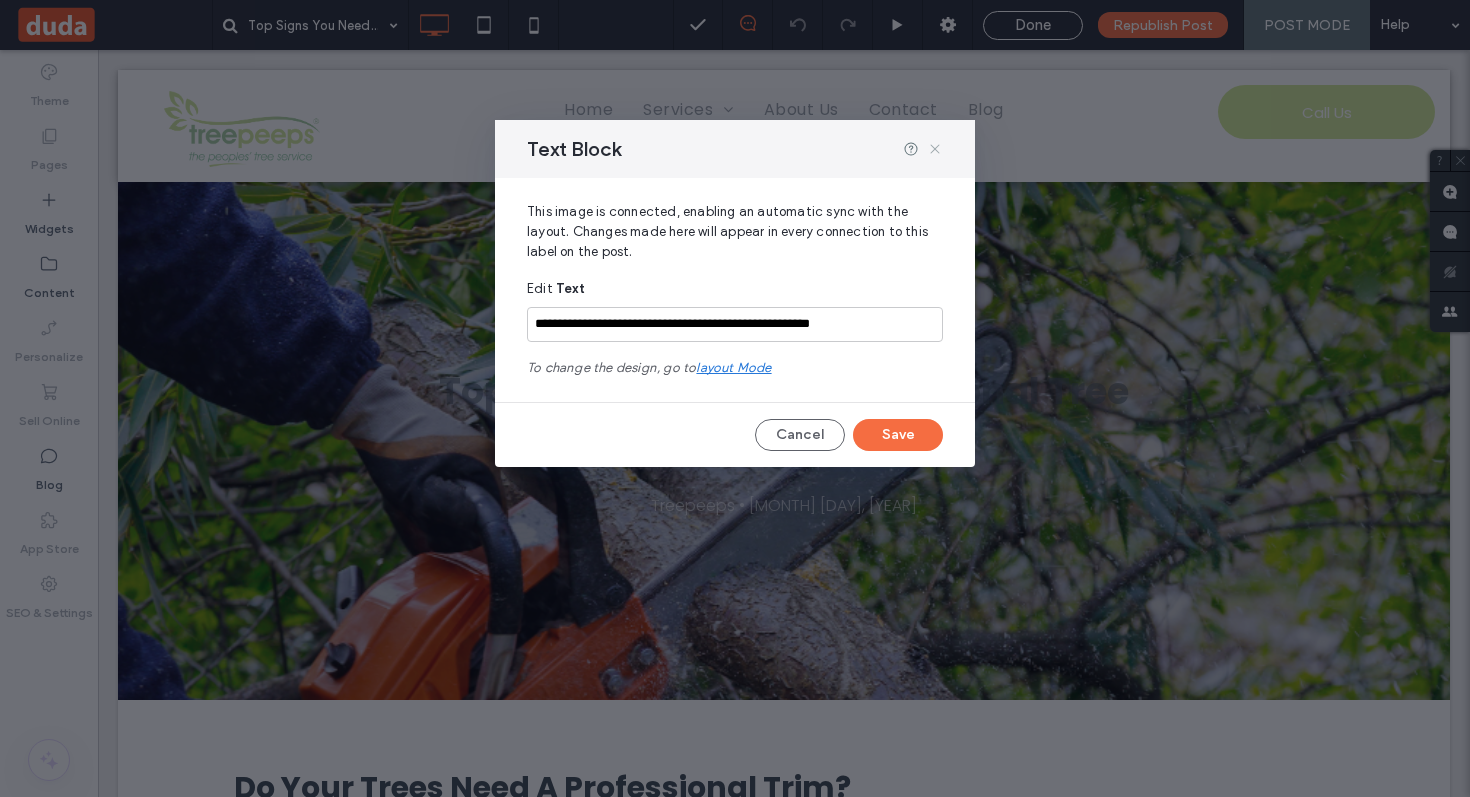 click 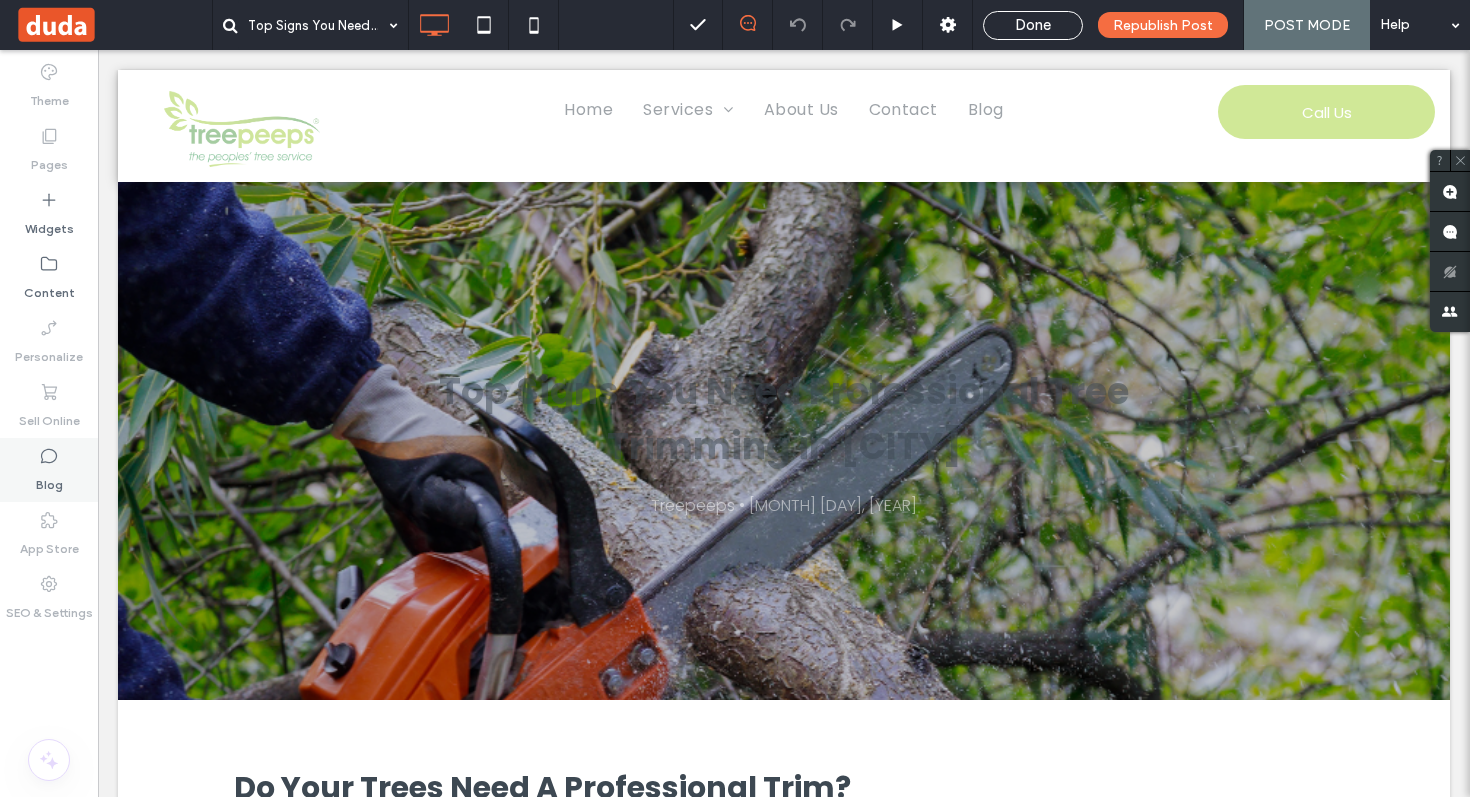 click on "Blog" at bounding box center (49, 480) 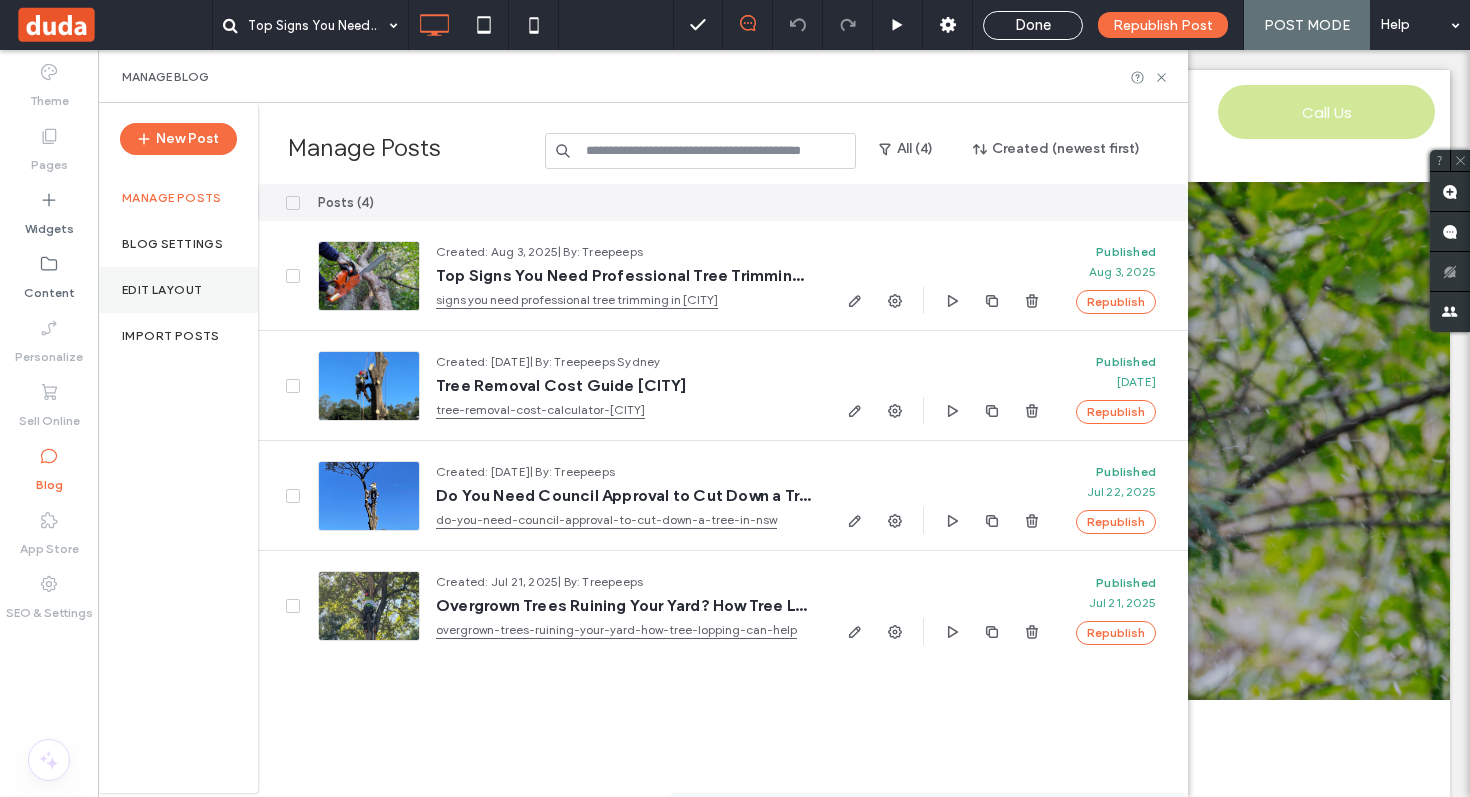 click on "Edit Layout" at bounding box center [162, 290] 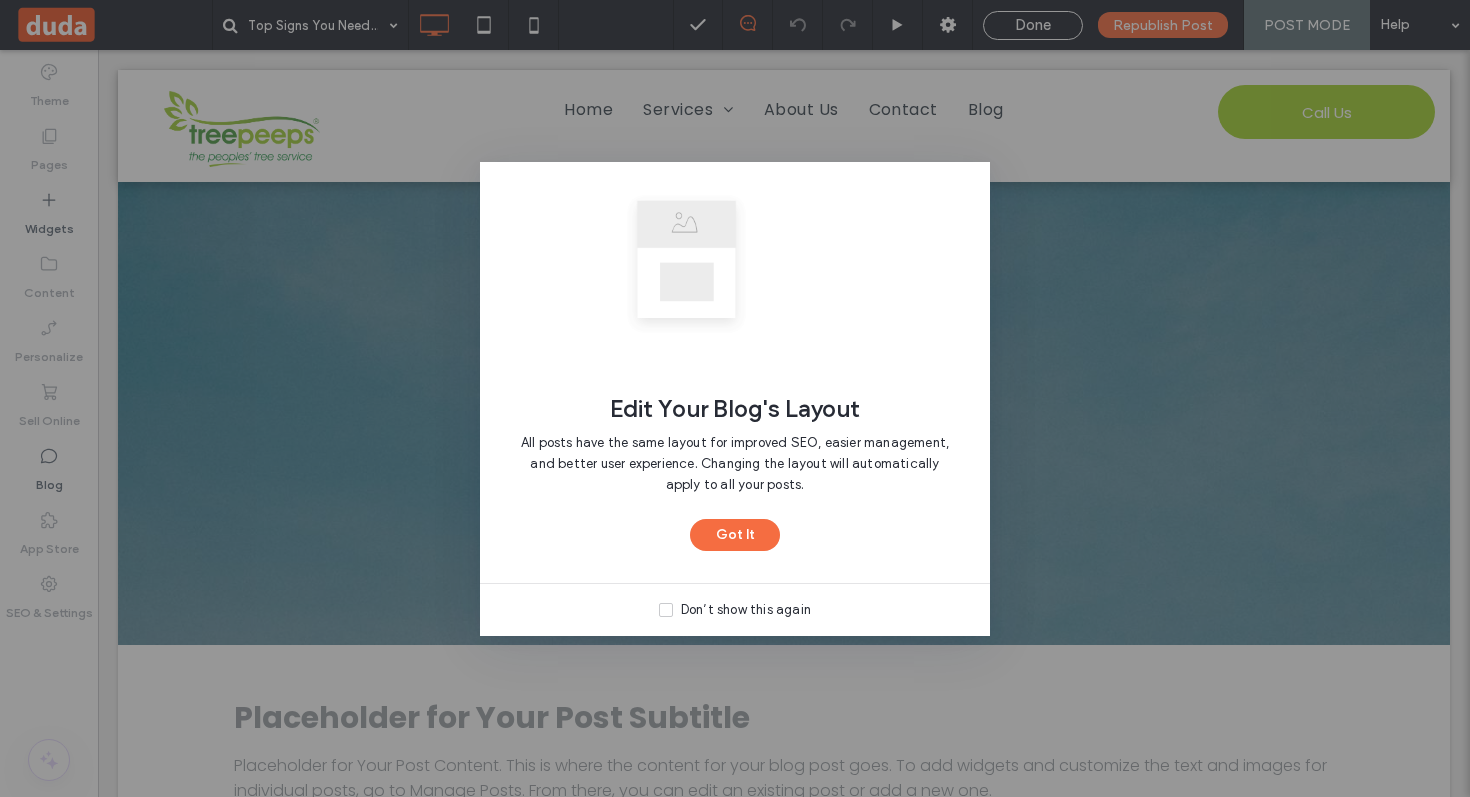 scroll, scrollTop: 0, scrollLeft: 0, axis: both 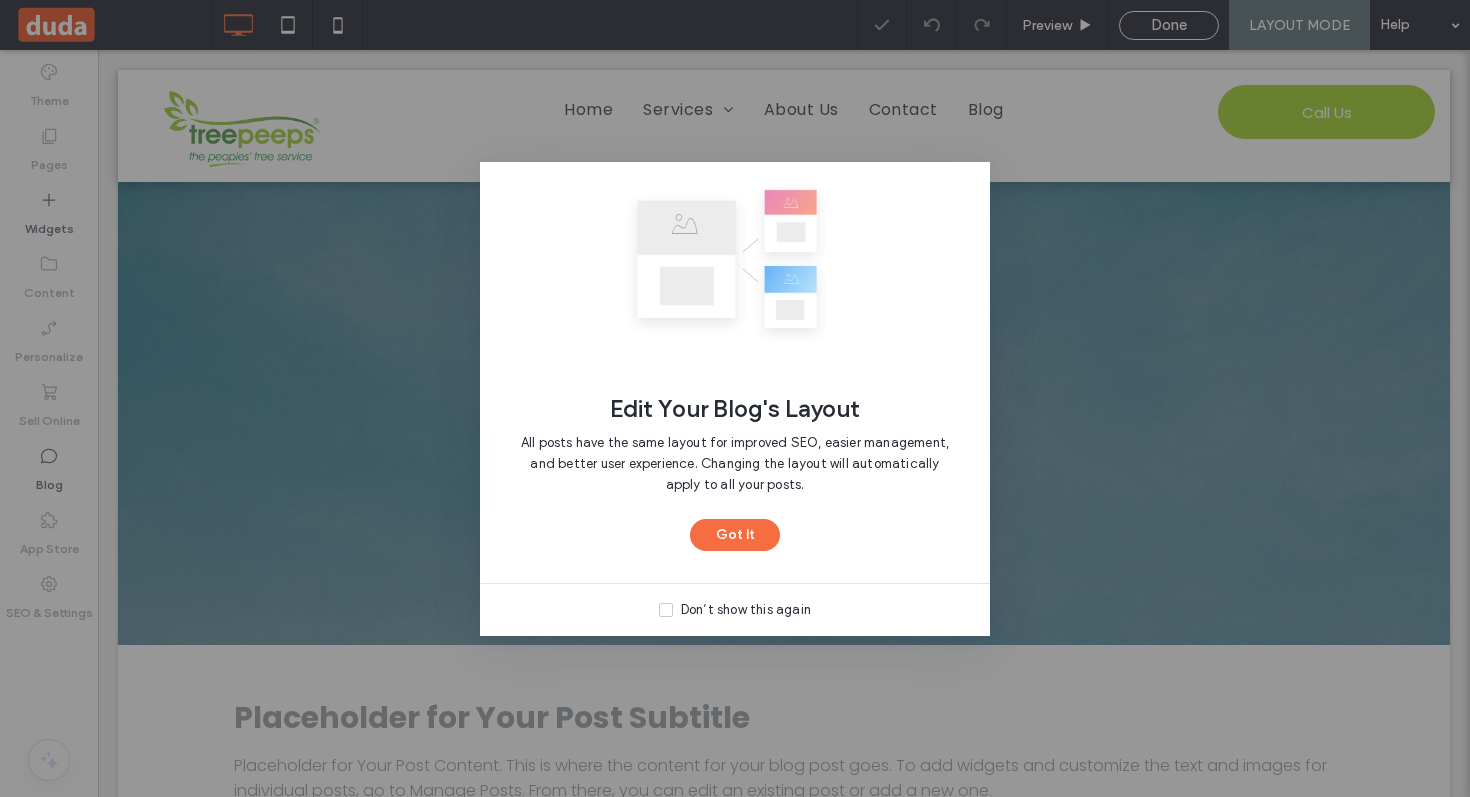 click at bounding box center [666, 610] 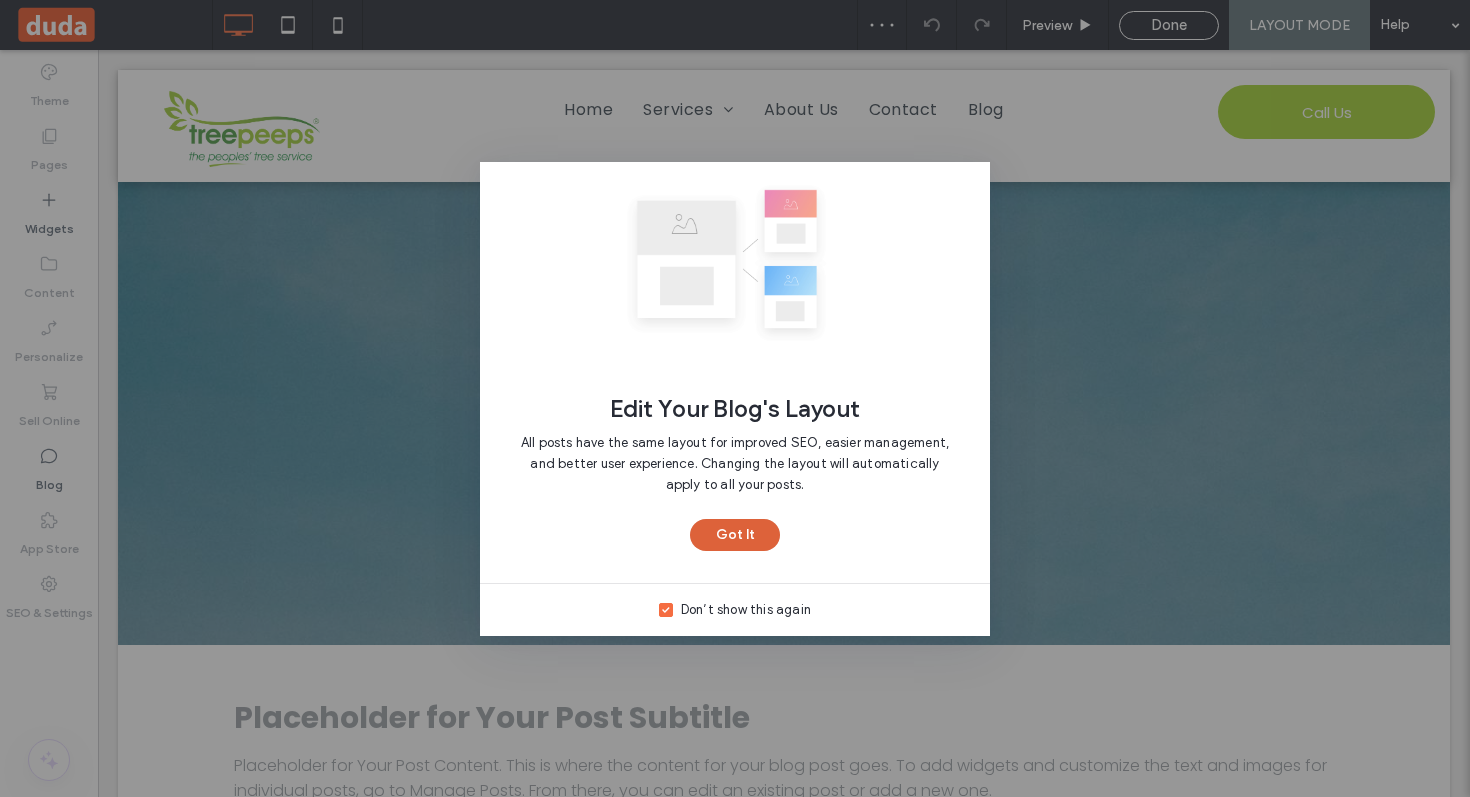 click on "Got It" at bounding box center (735, 535) 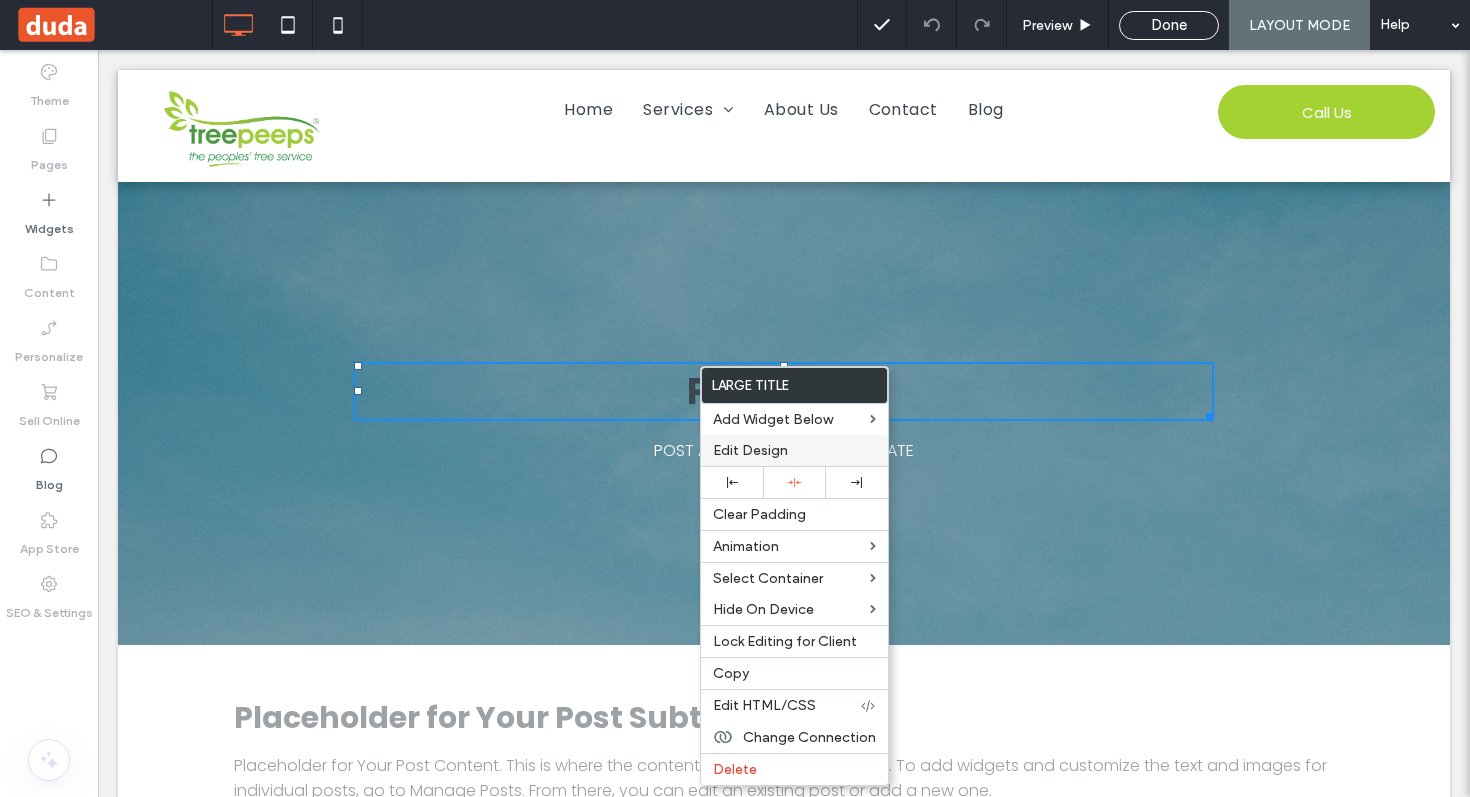 click on "Edit Design" at bounding box center [794, 450] 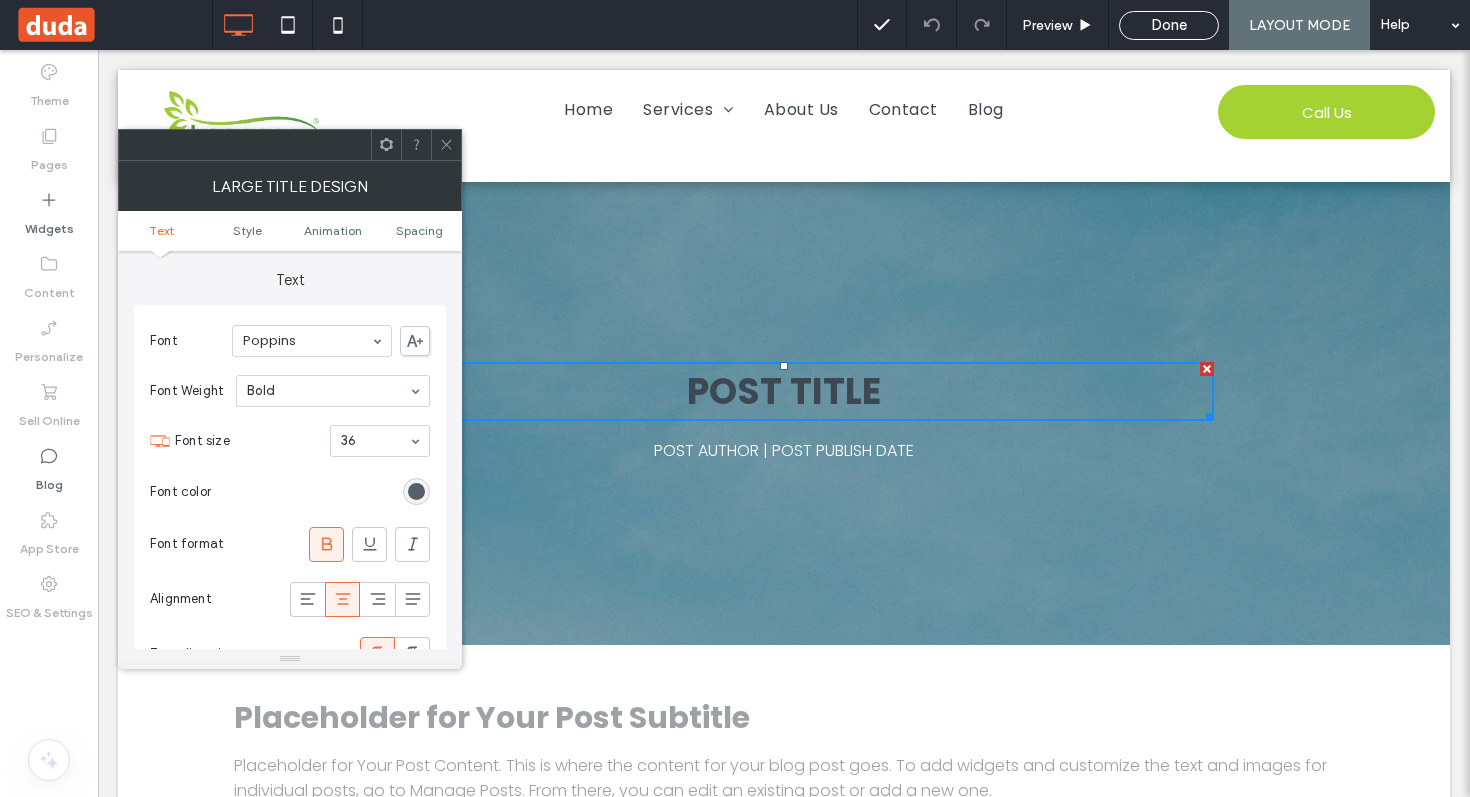 click at bounding box center [416, 491] 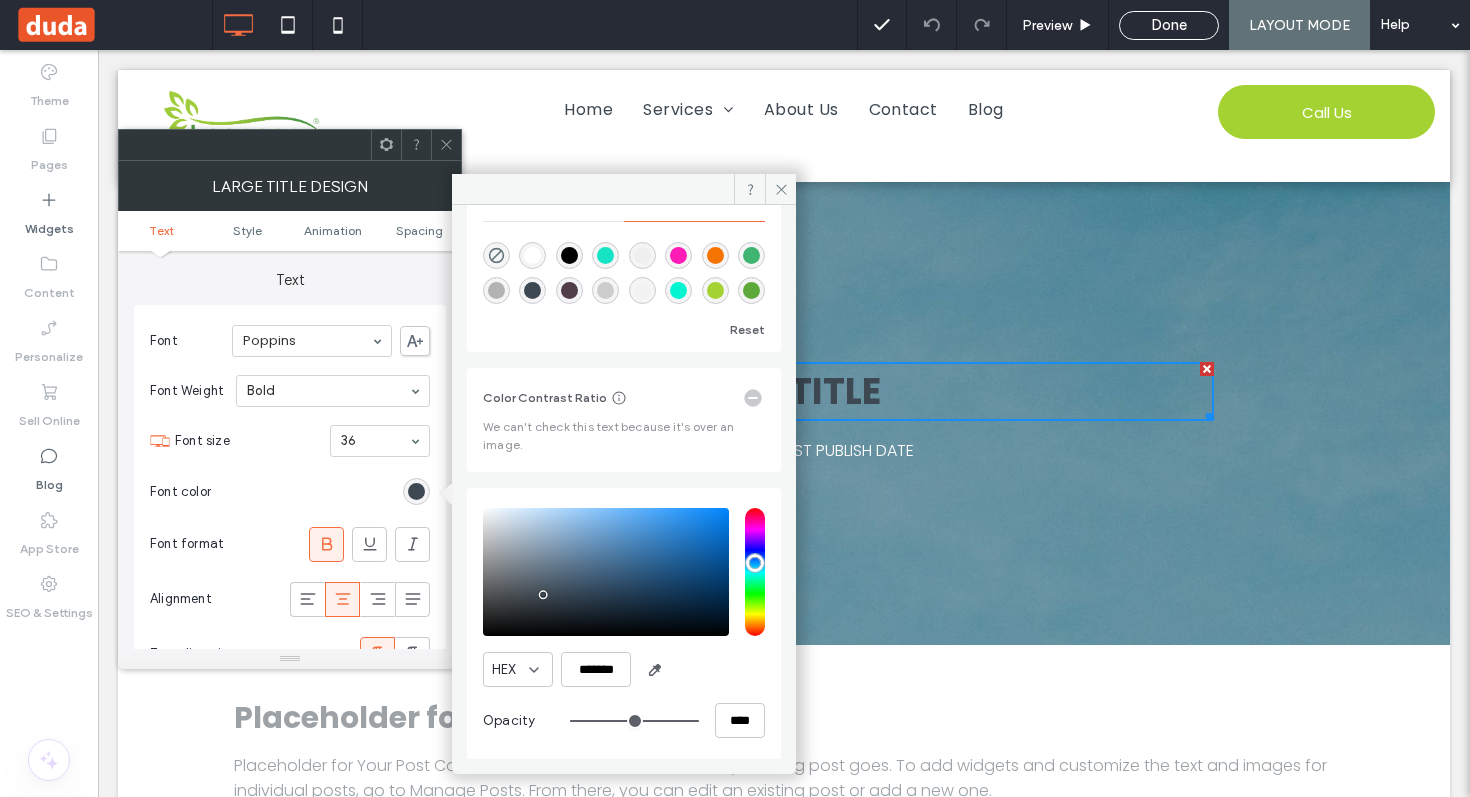 scroll, scrollTop: 225, scrollLeft: 0, axis: vertical 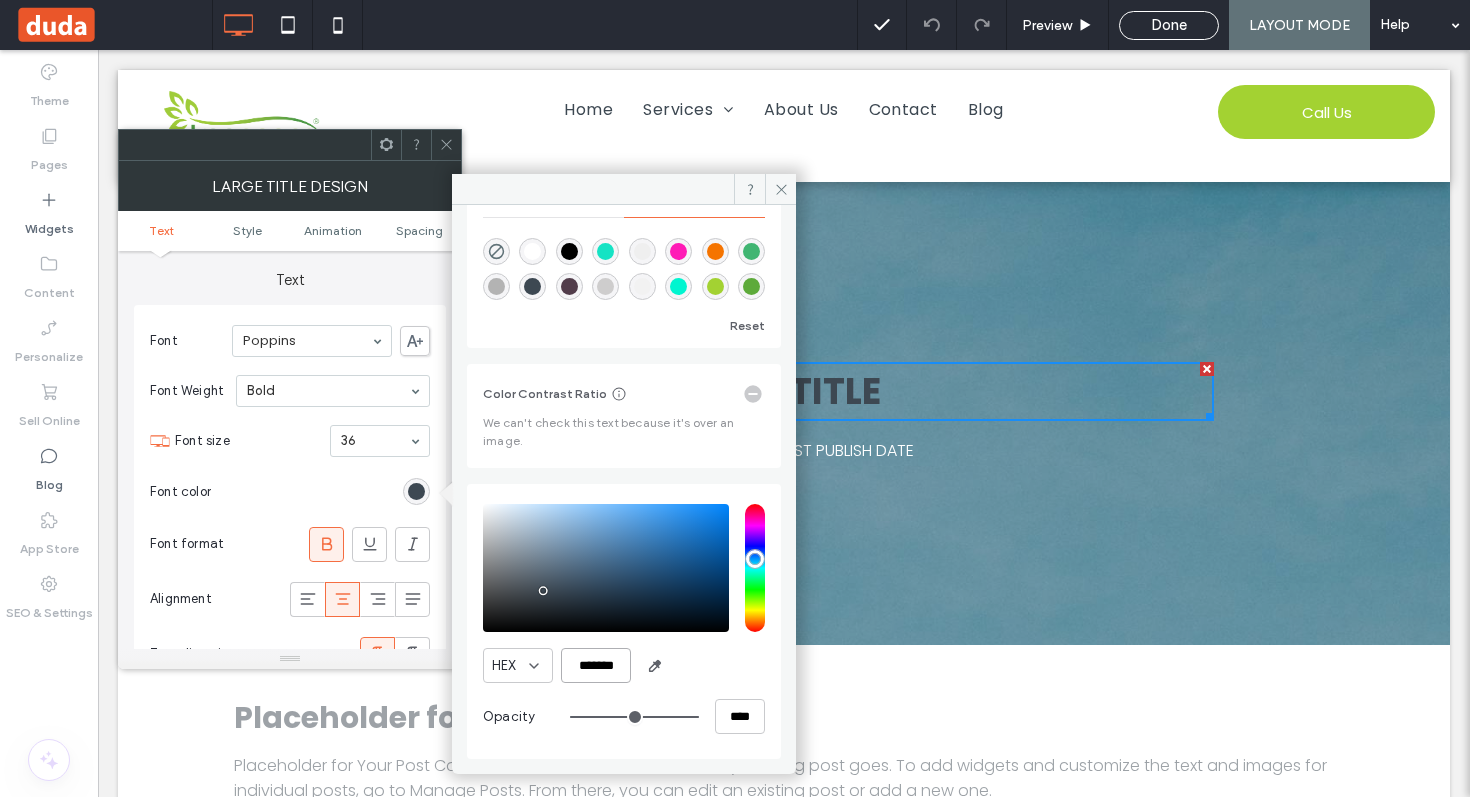 click on "*******" at bounding box center [596, 665] 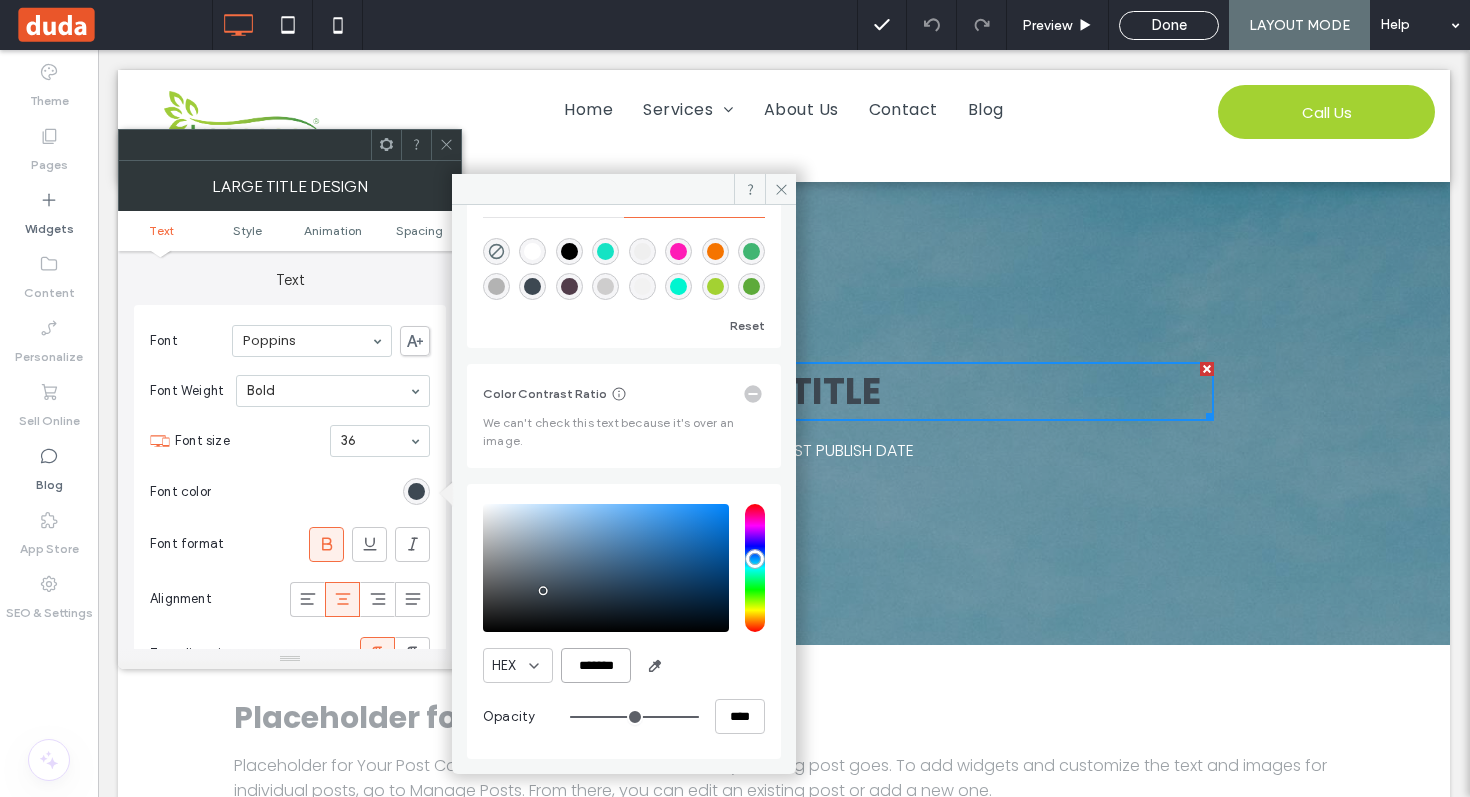 scroll, scrollTop: 44, scrollLeft: 0, axis: vertical 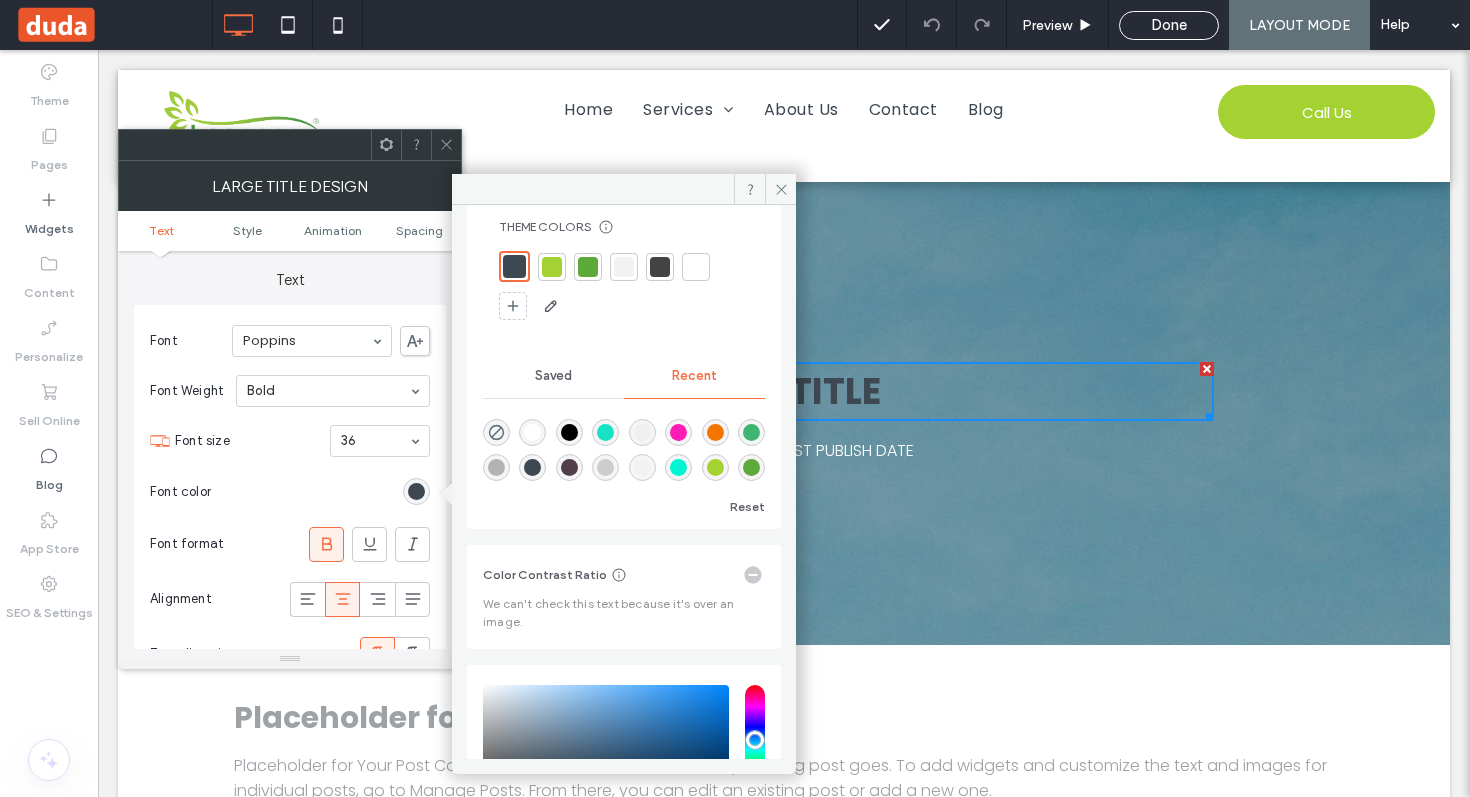 click at bounding box center [696, 267] 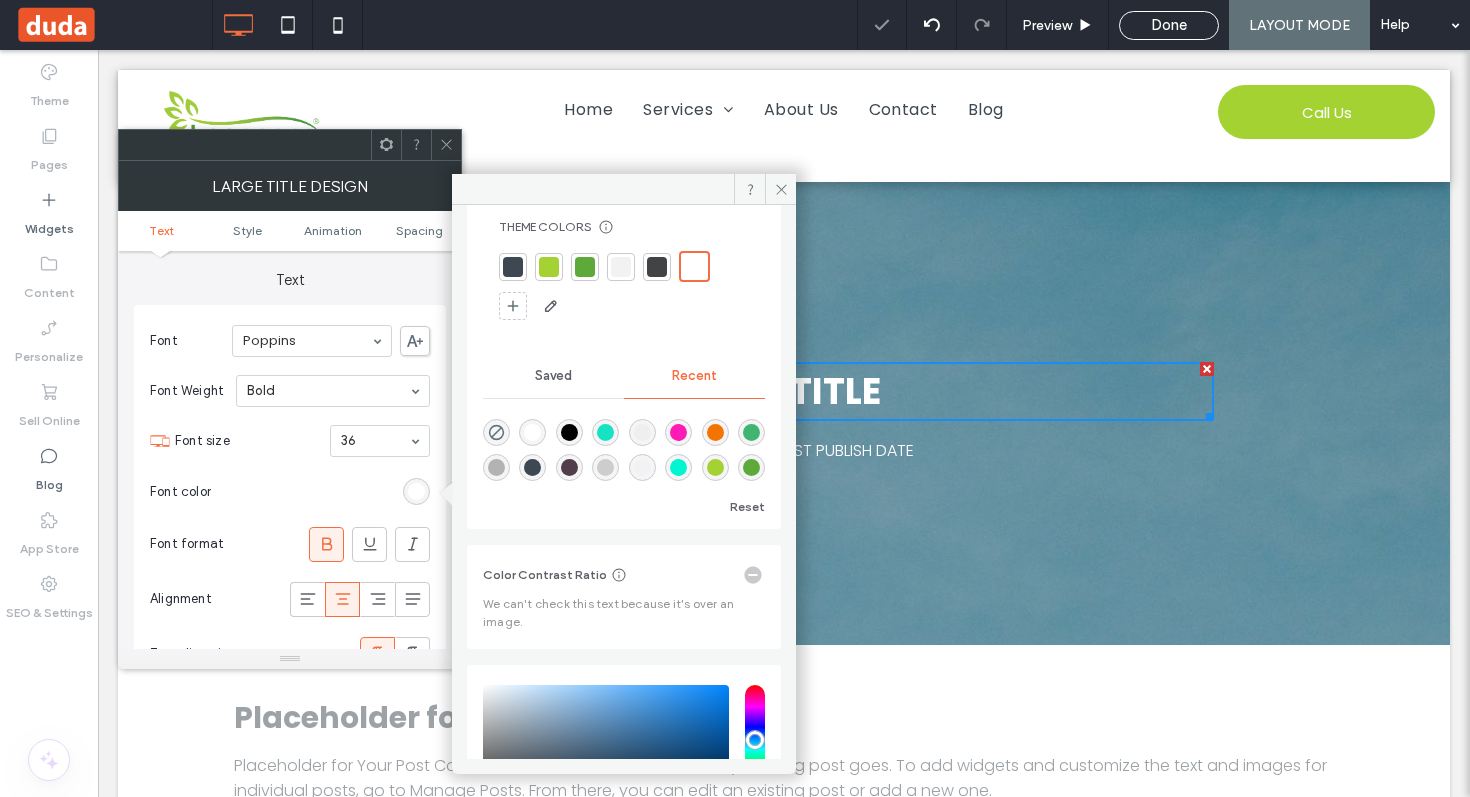 click 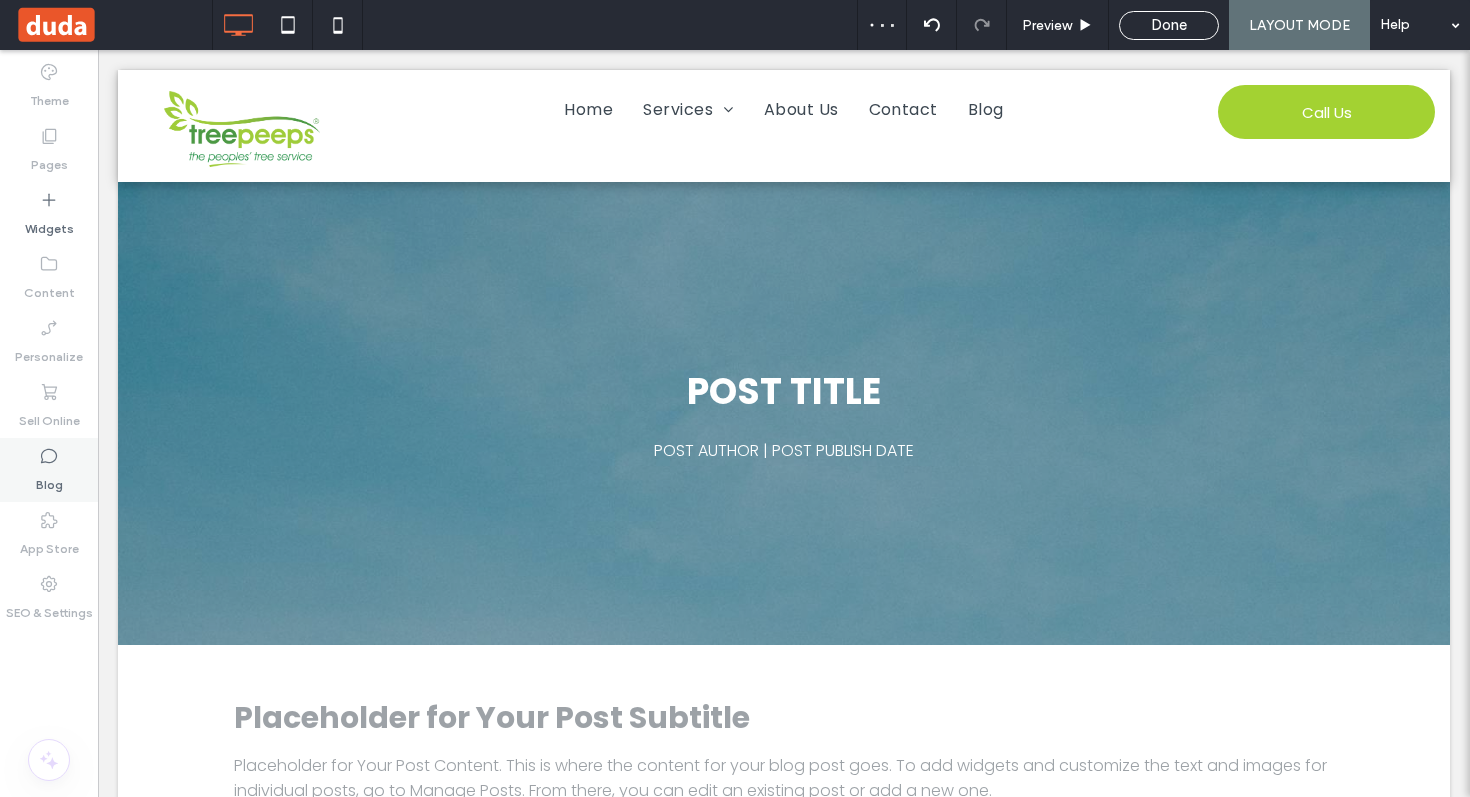click on "Blog" at bounding box center (49, 480) 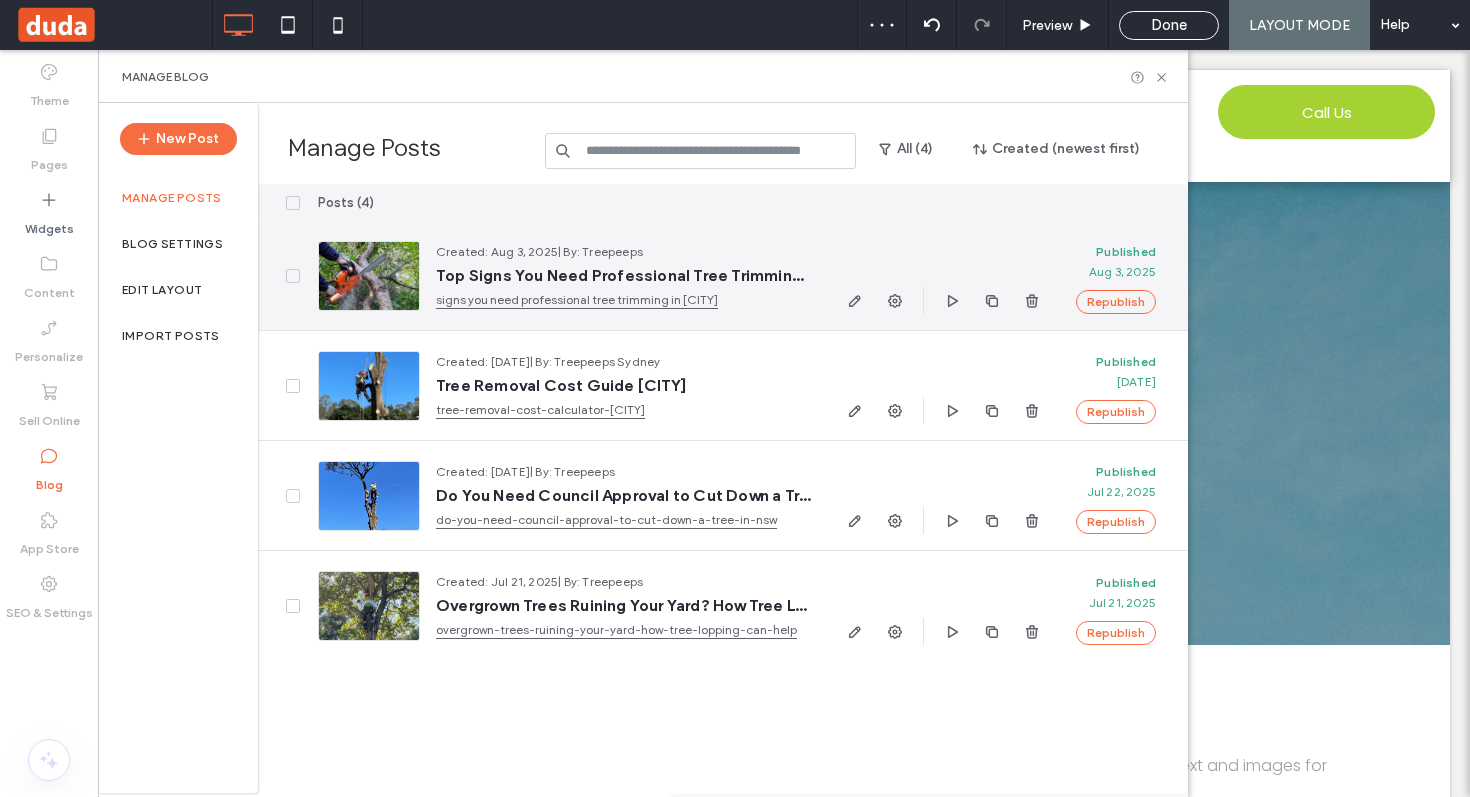 click at bounding box center (369, 276) 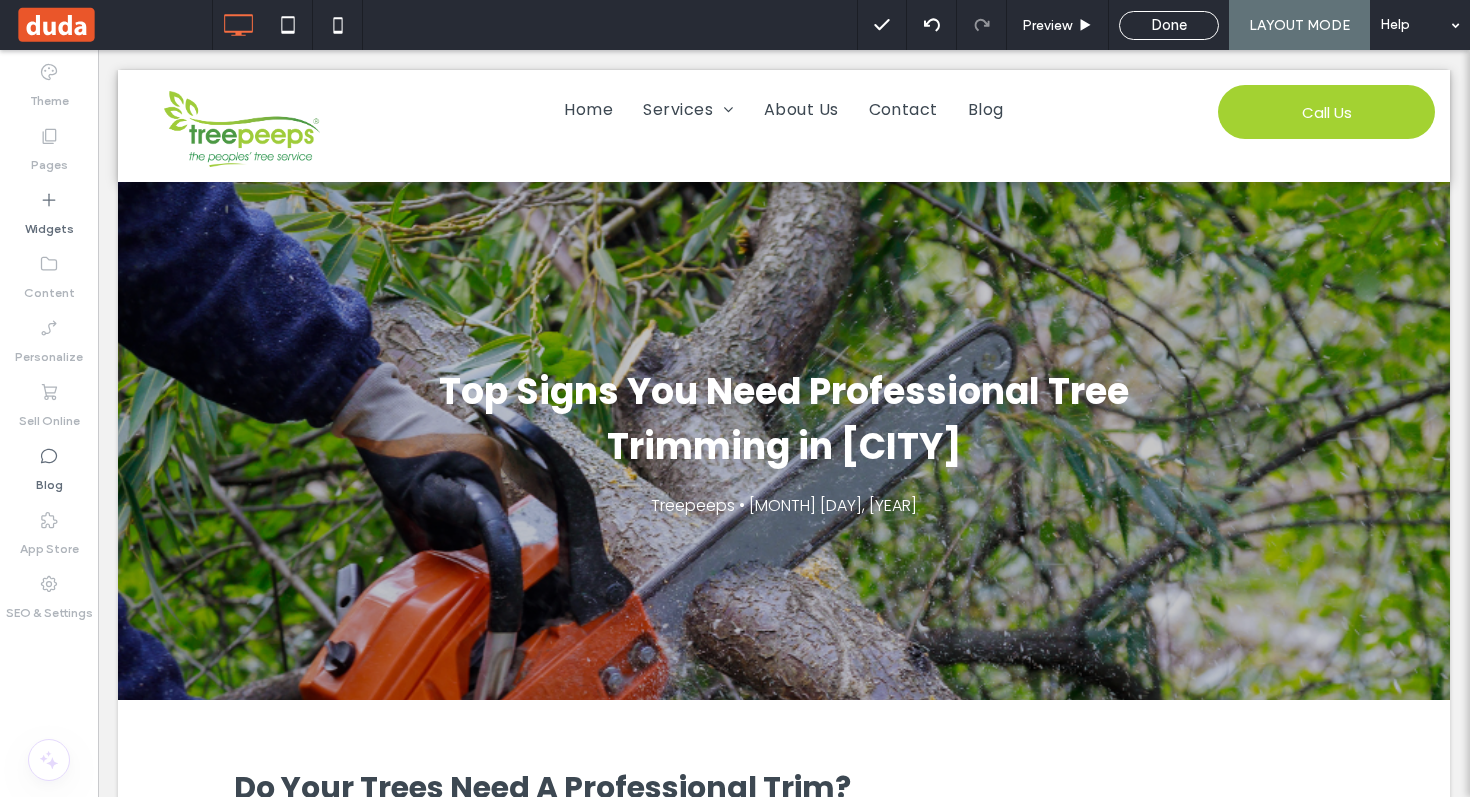 scroll, scrollTop: 0, scrollLeft: 0, axis: both 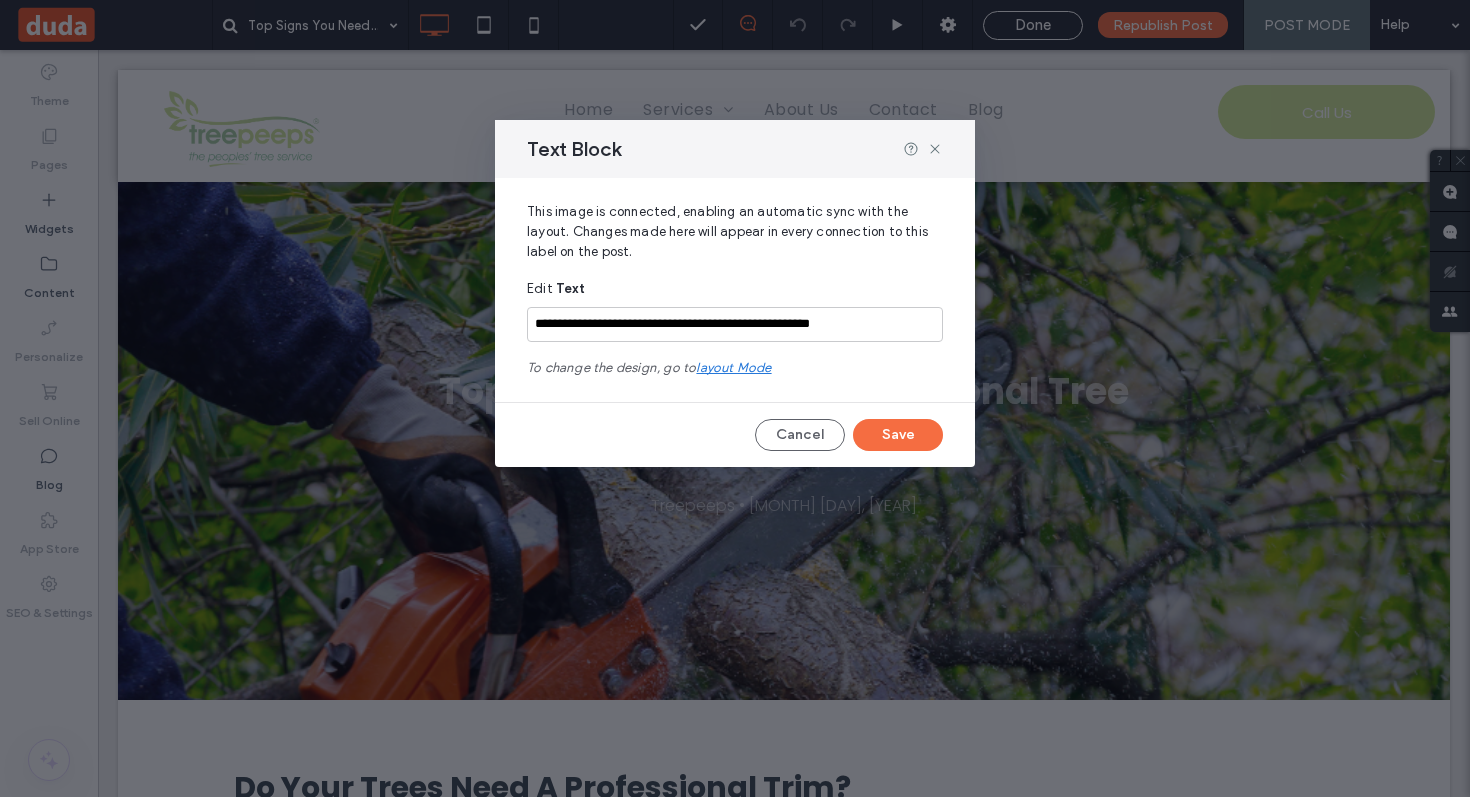 click on "layout mode" at bounding box center [733, 367] 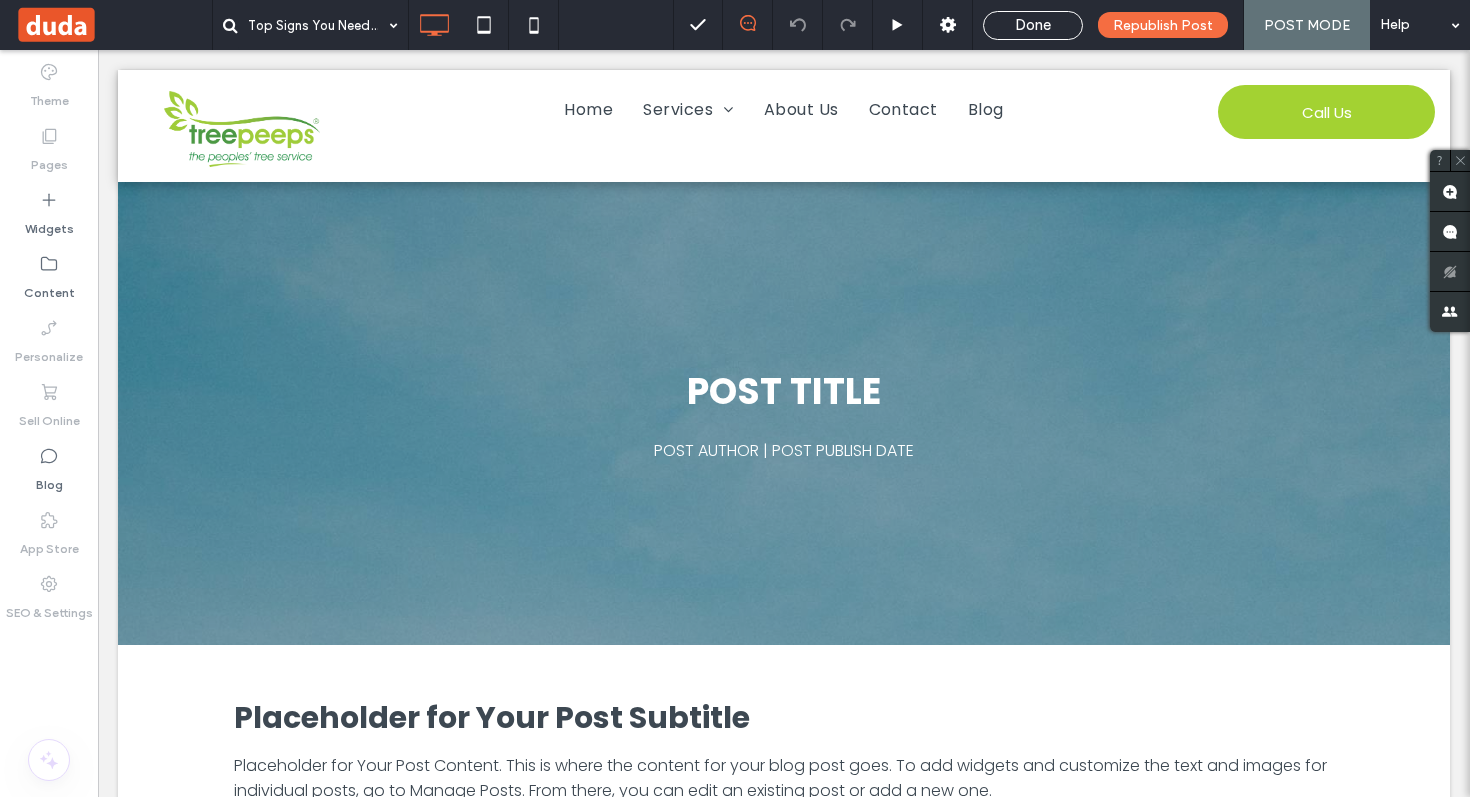 scroll, scrollTop: 0, scrollLeft: 0, axis: both 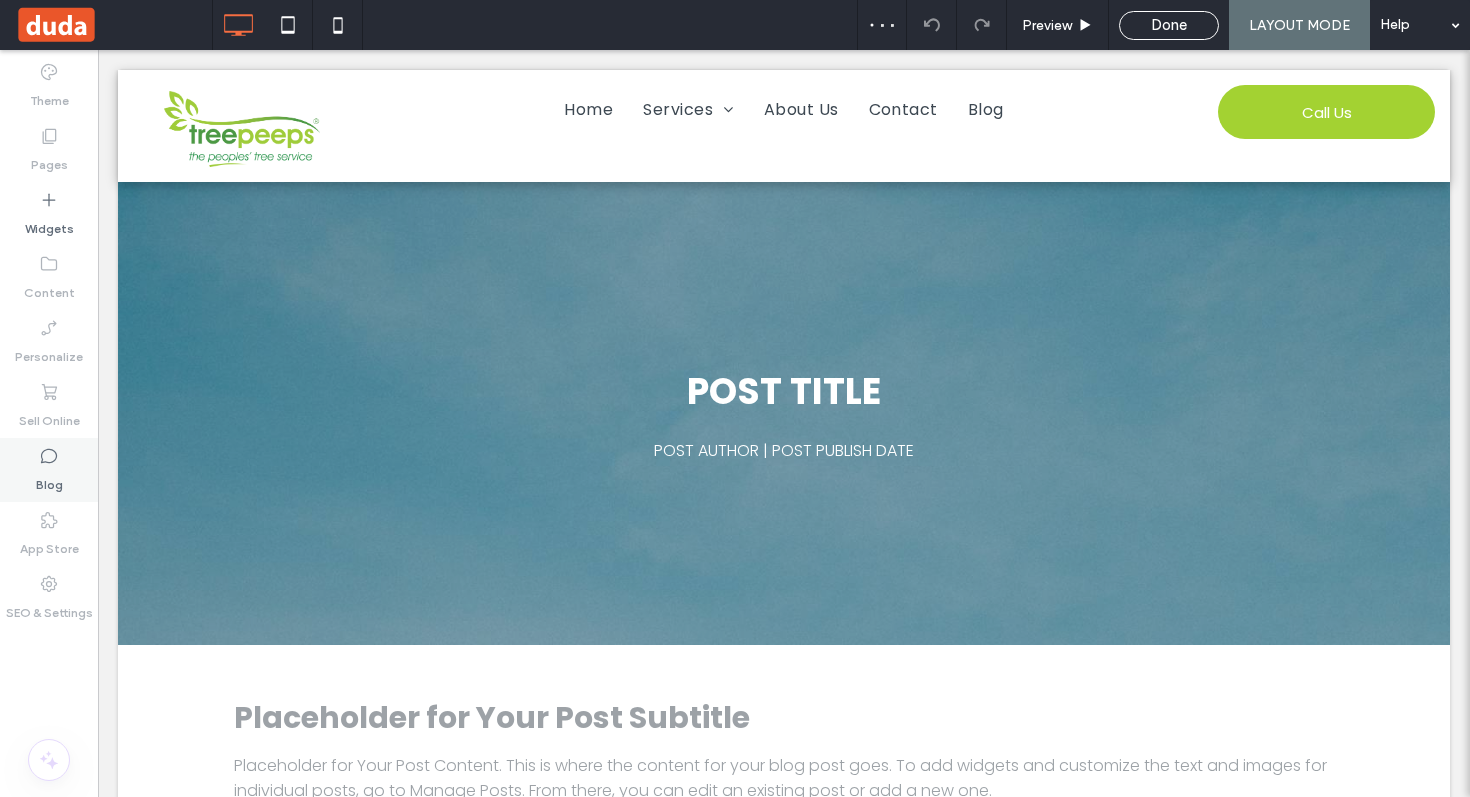 click on "Blog" at bounding box center (49, 470) 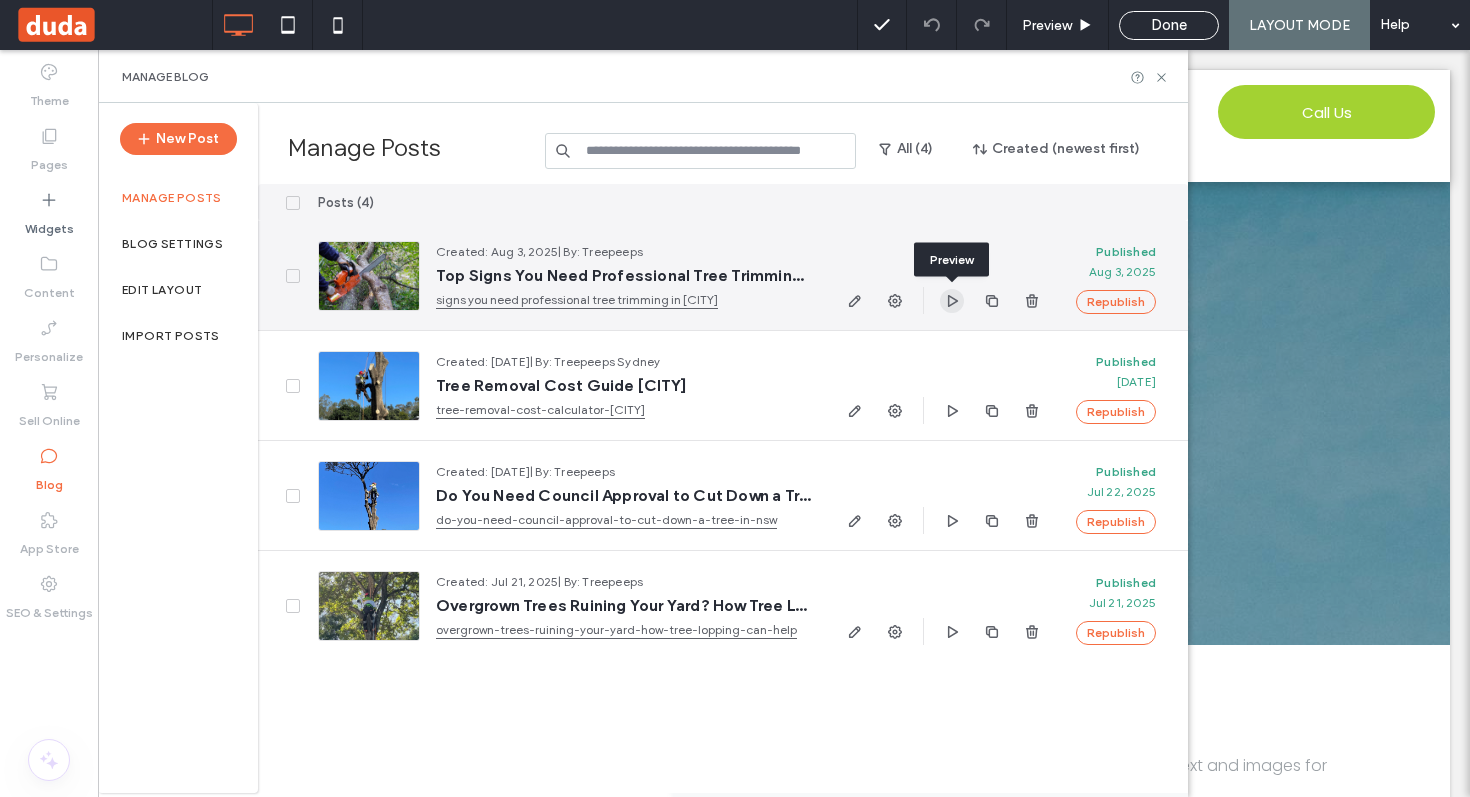 click 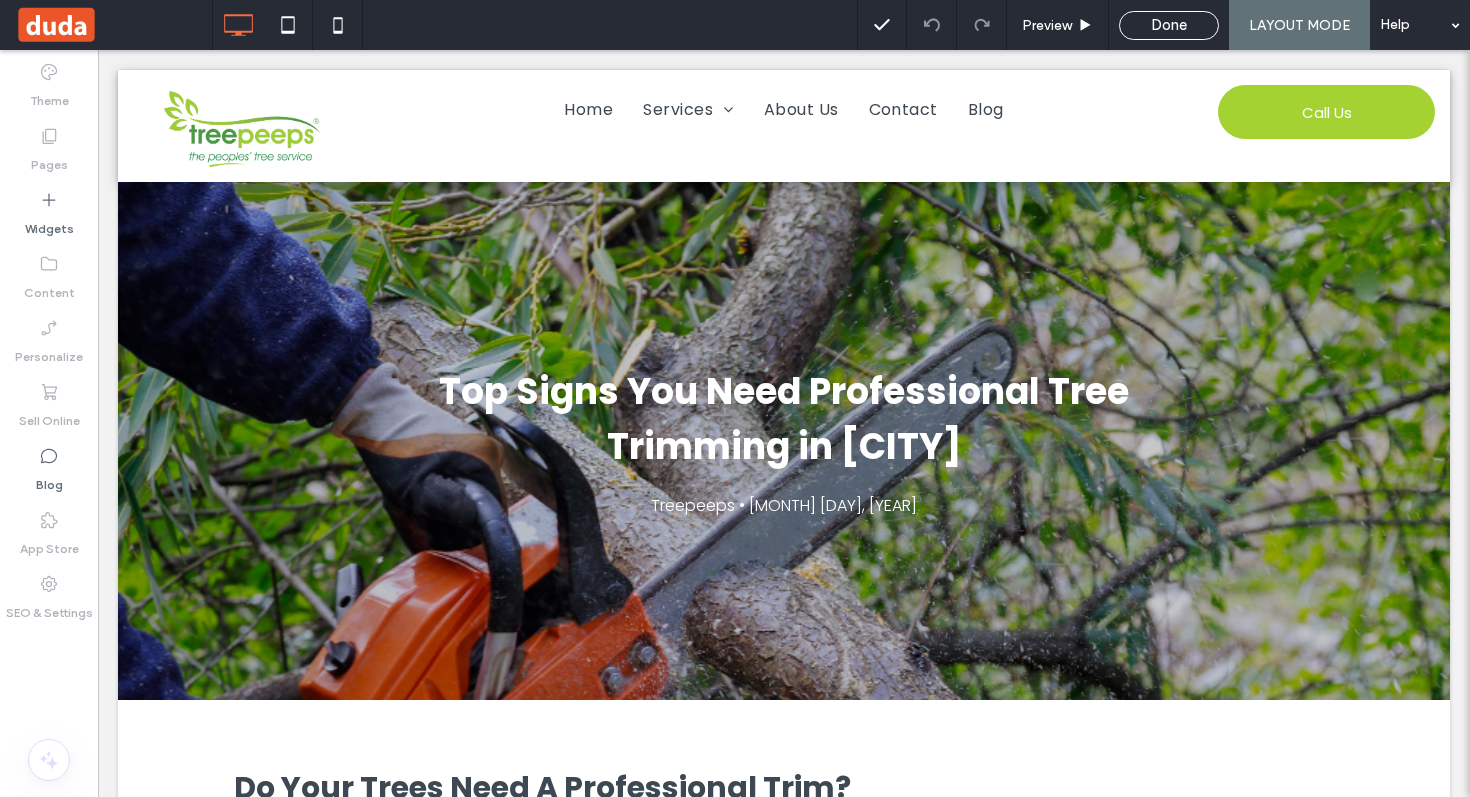 scroll, scrollTop: 0, scrollLeft: 0, axis: both 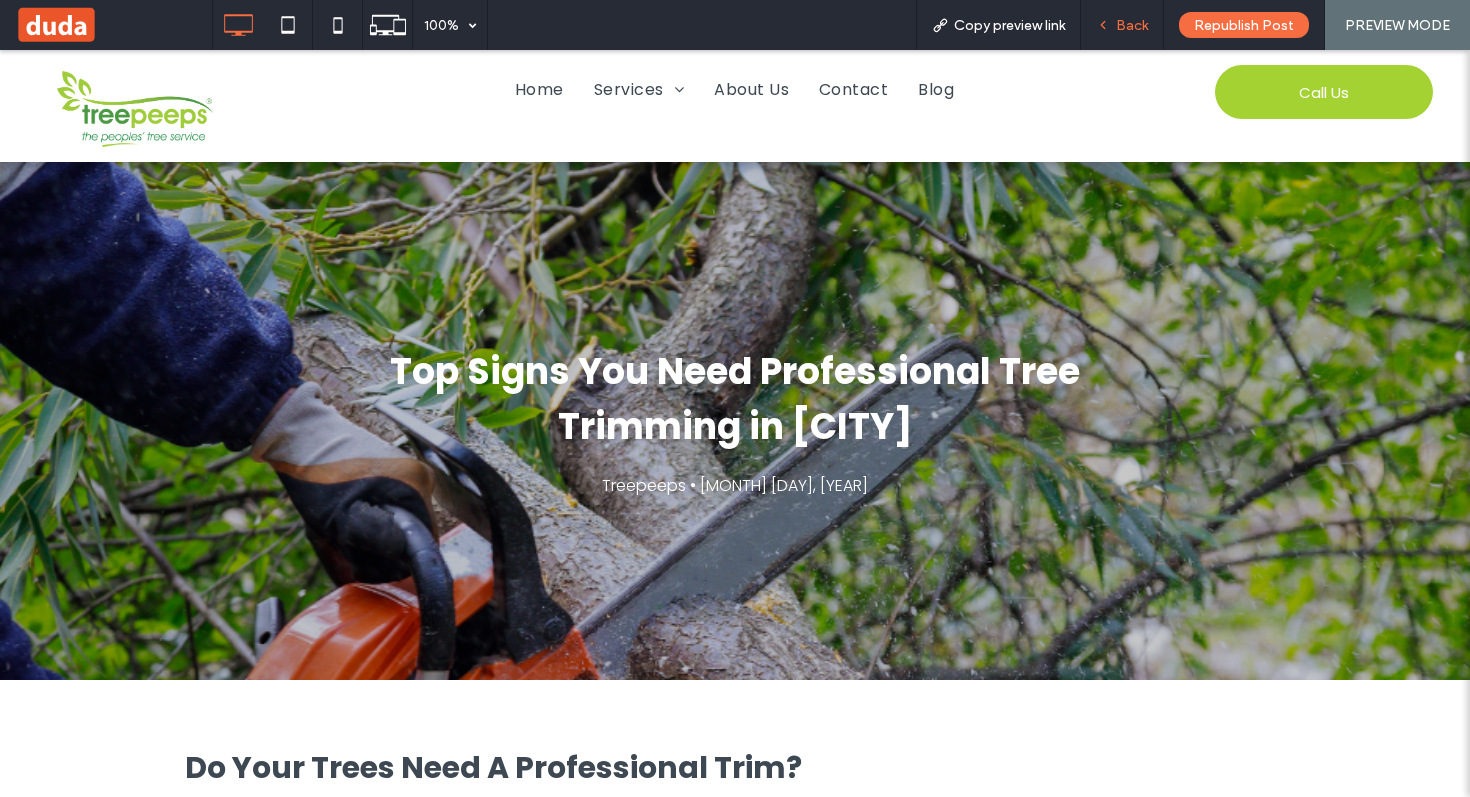 click on "Back" at bounding box center [1122, 25] 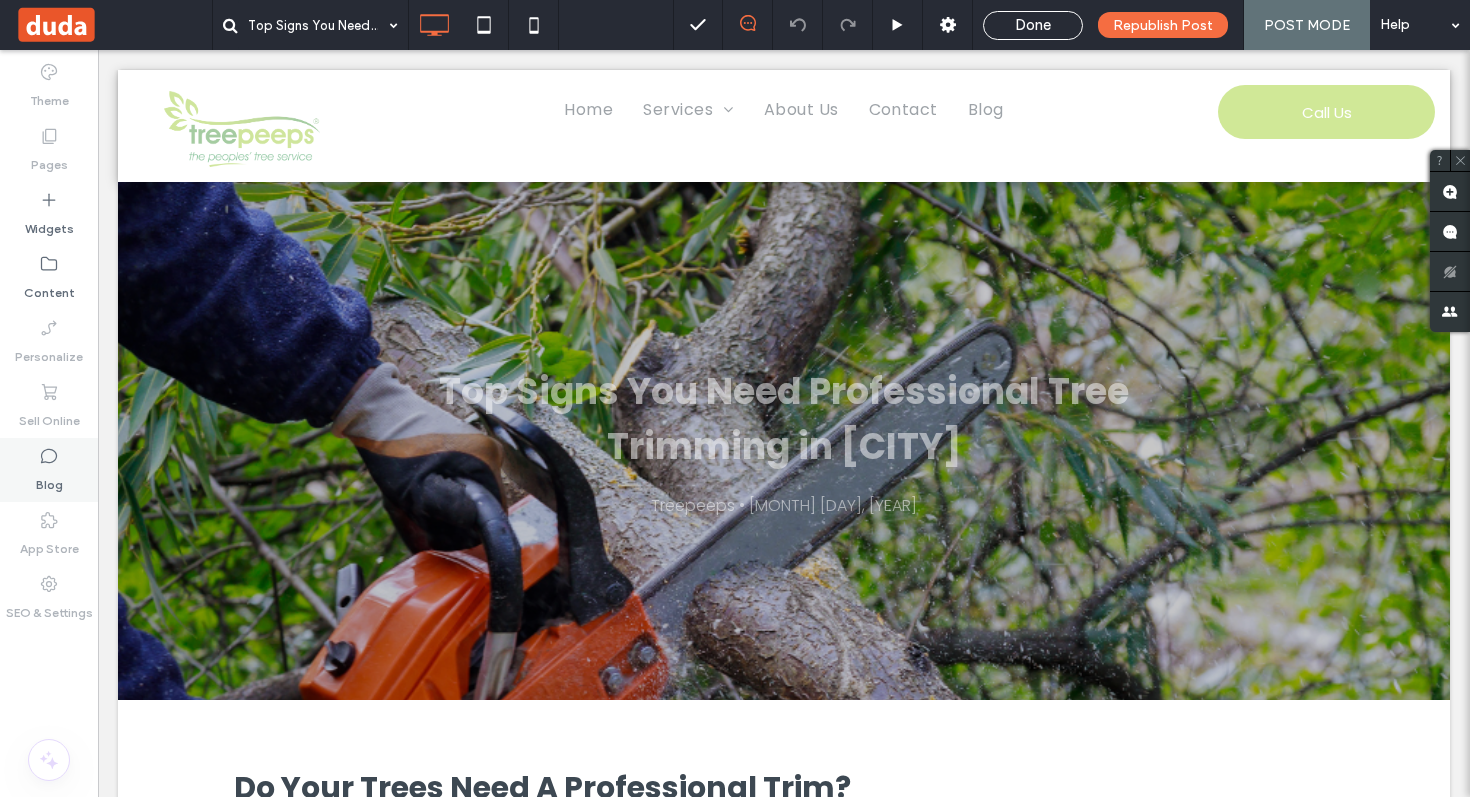click on "Blog" at bounding box center [49, 470] 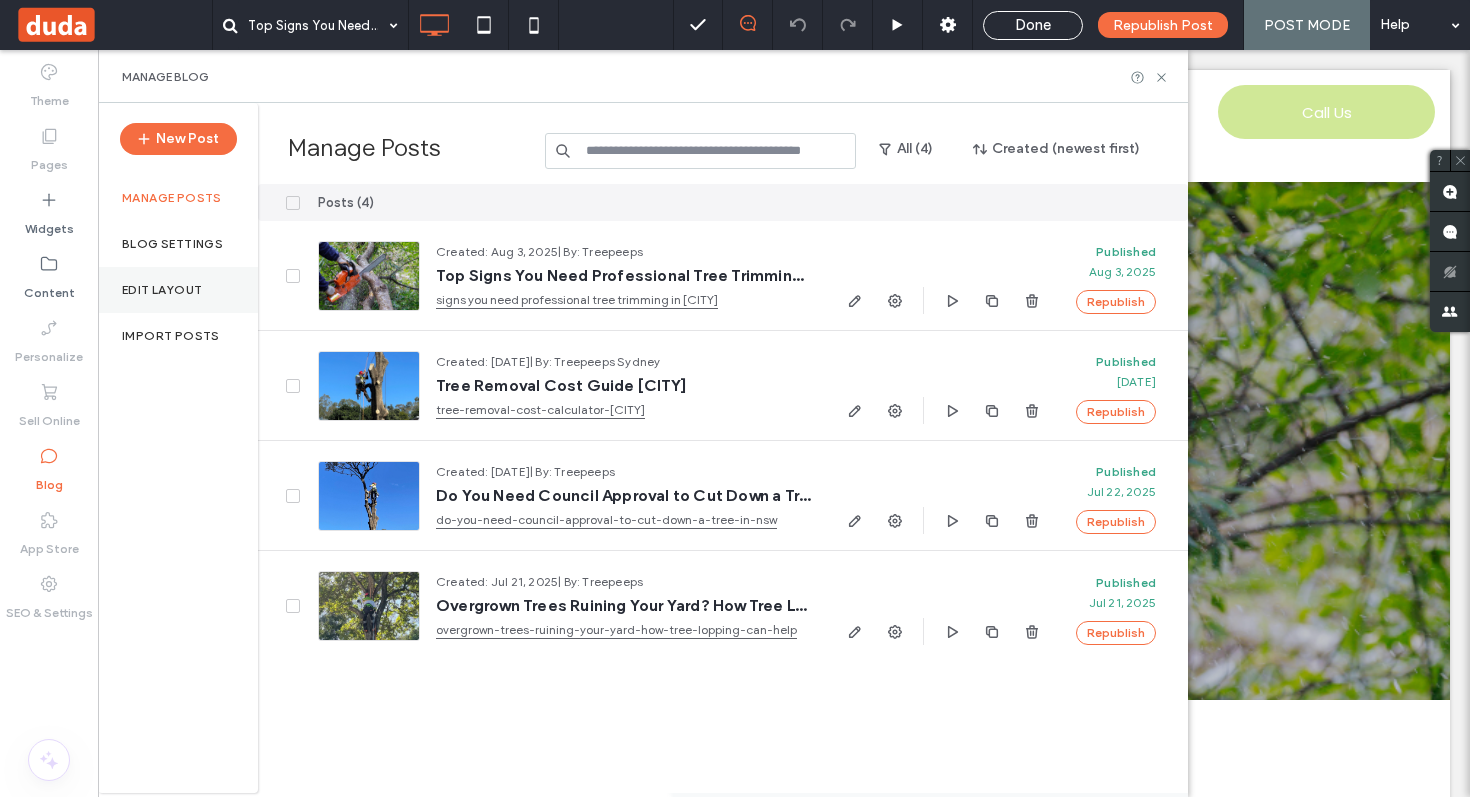 click on "Edit Layout" at bounding box center (162, 290) 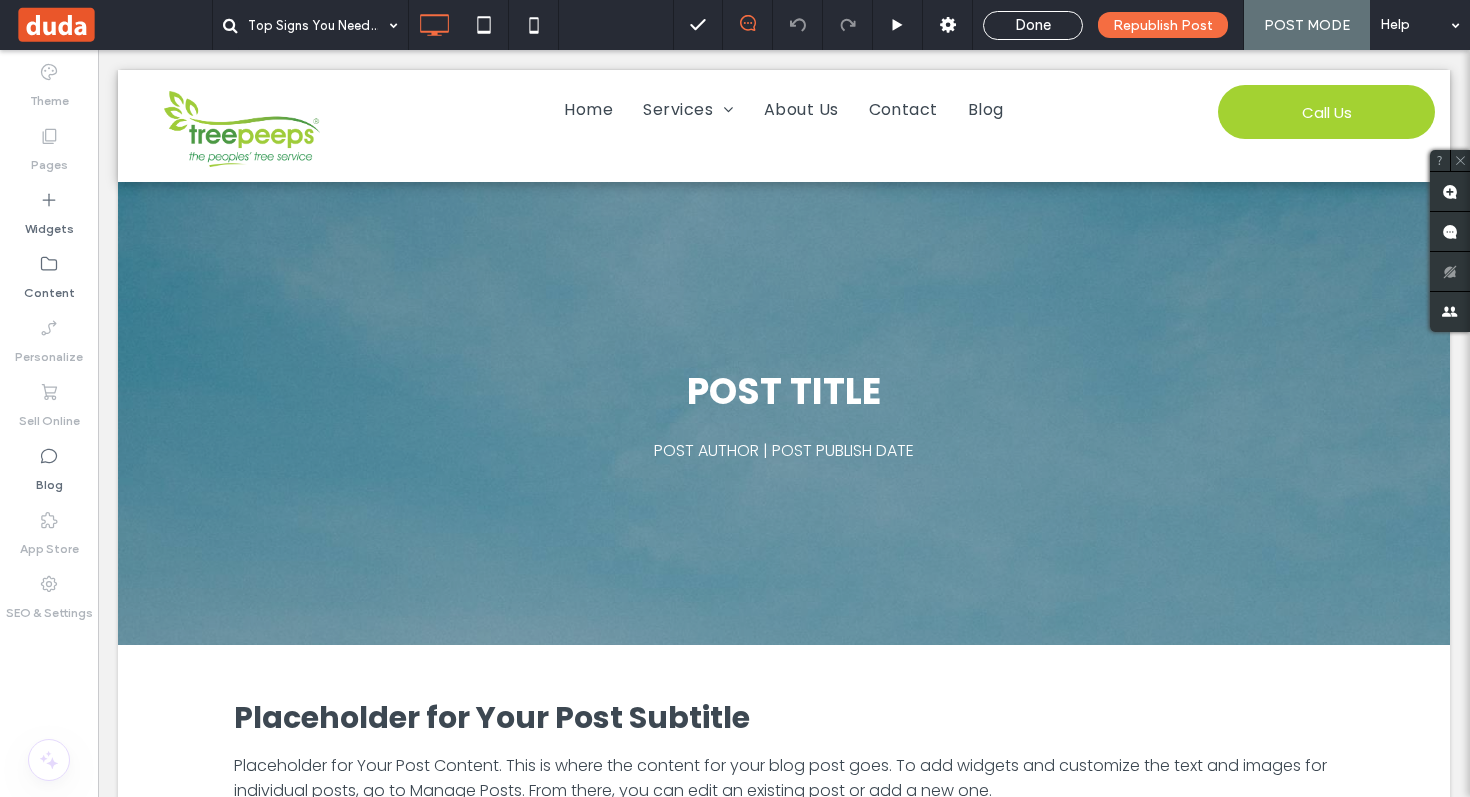 scroll, scrollTop: 0, scrollLeft: 0, axis: both 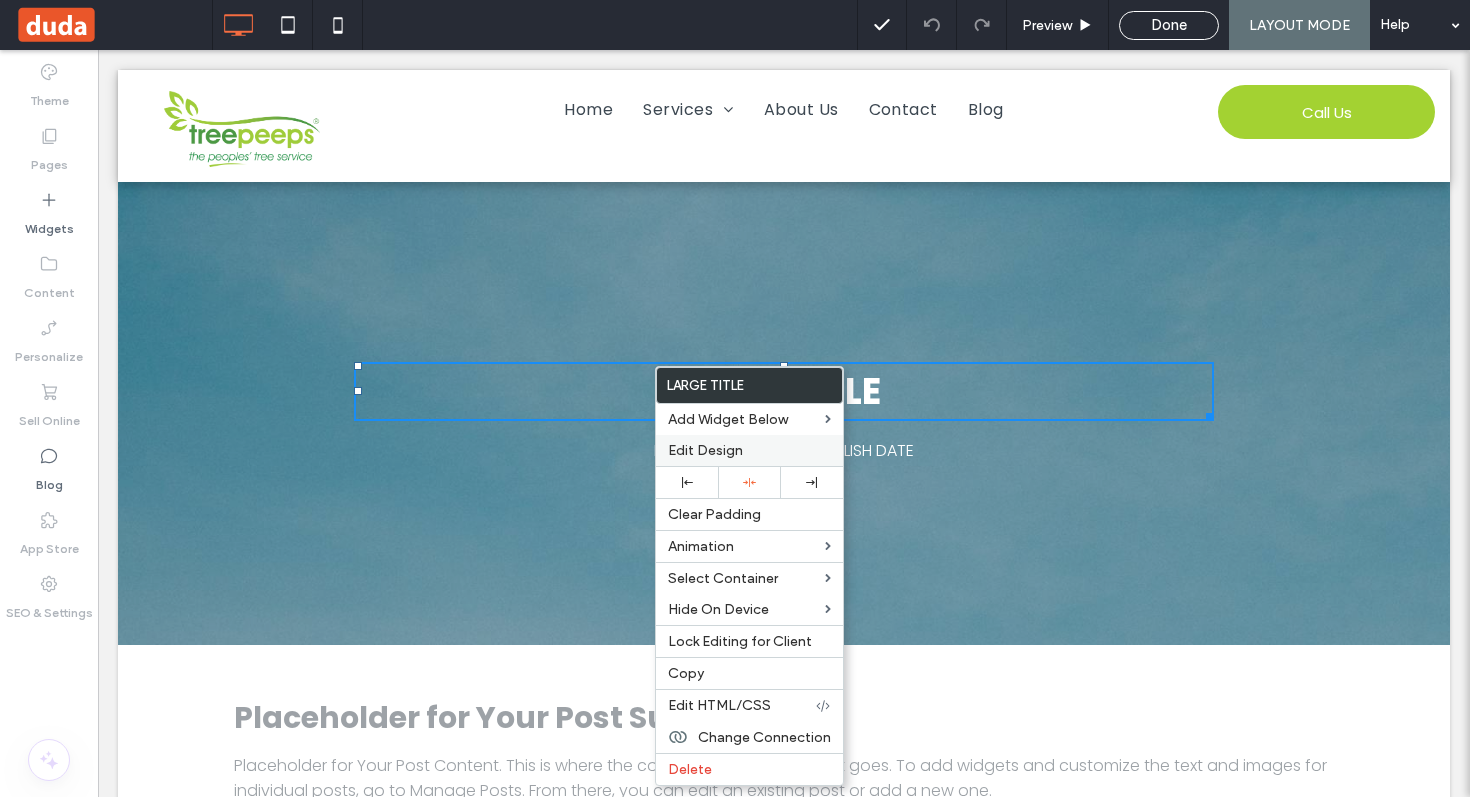 click on "Edit Design" at bounding box center [705, 450] 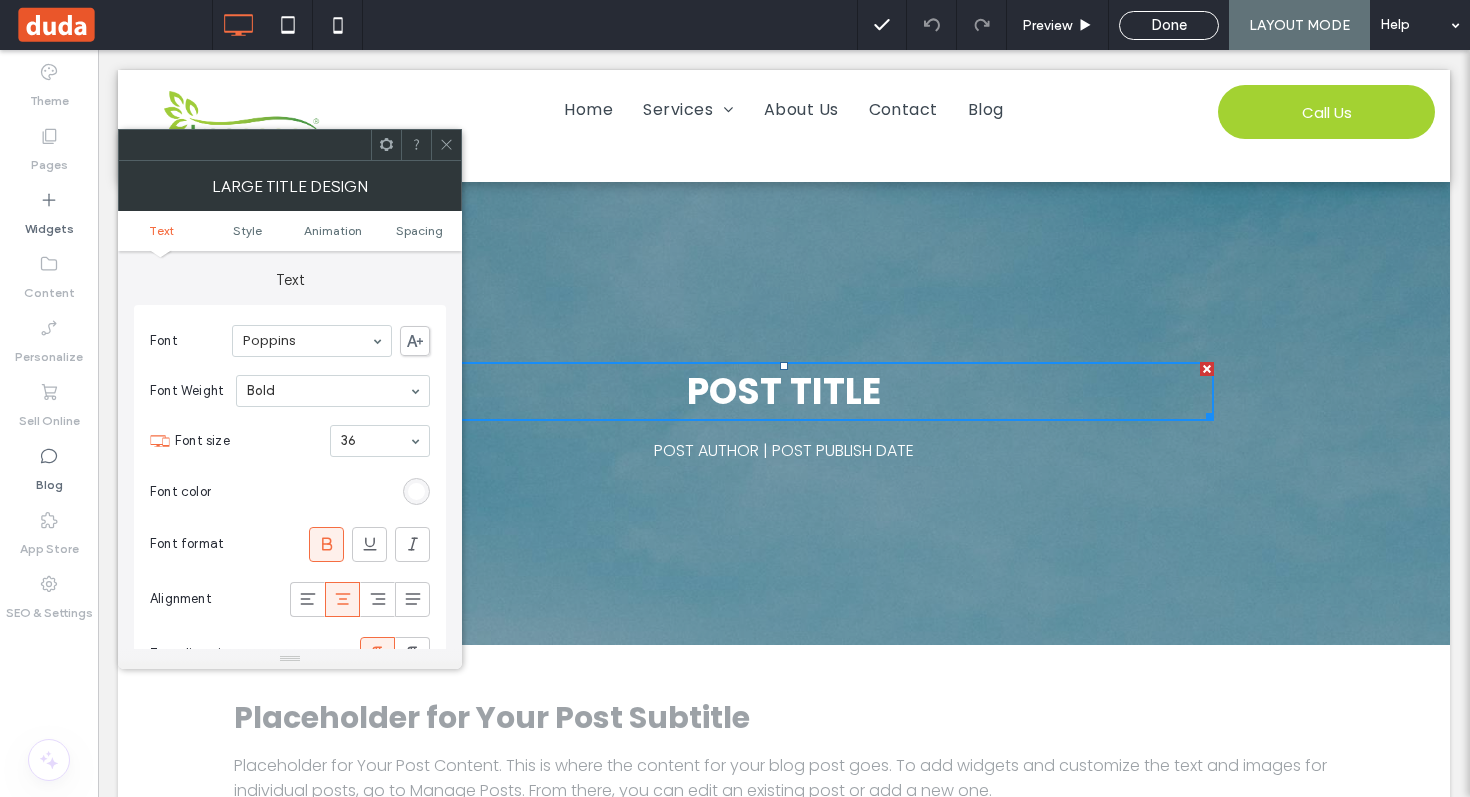 click at bounding box center [416, 491] 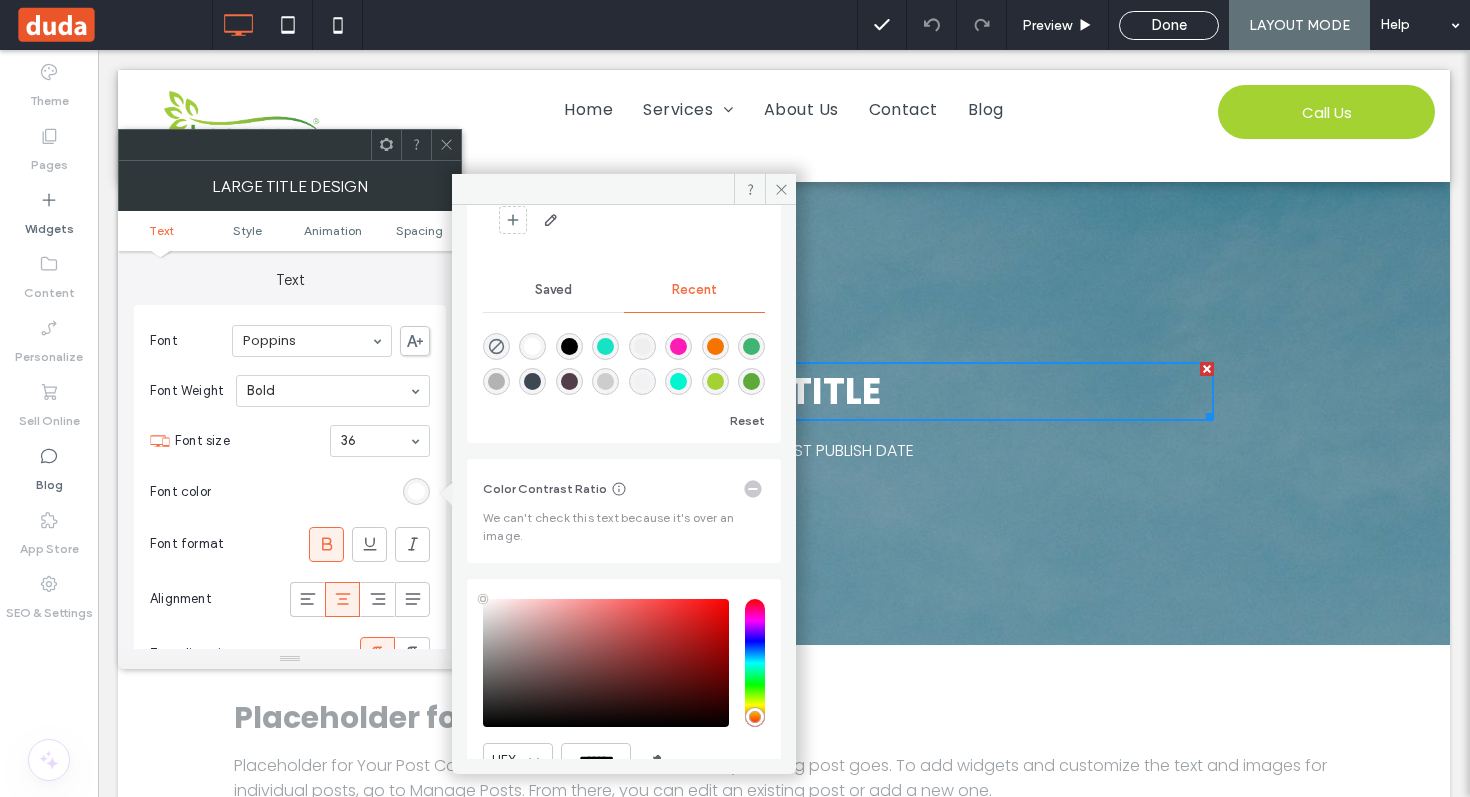 scroll, scrollTop: 0, scrollLeft: 0, axis: both 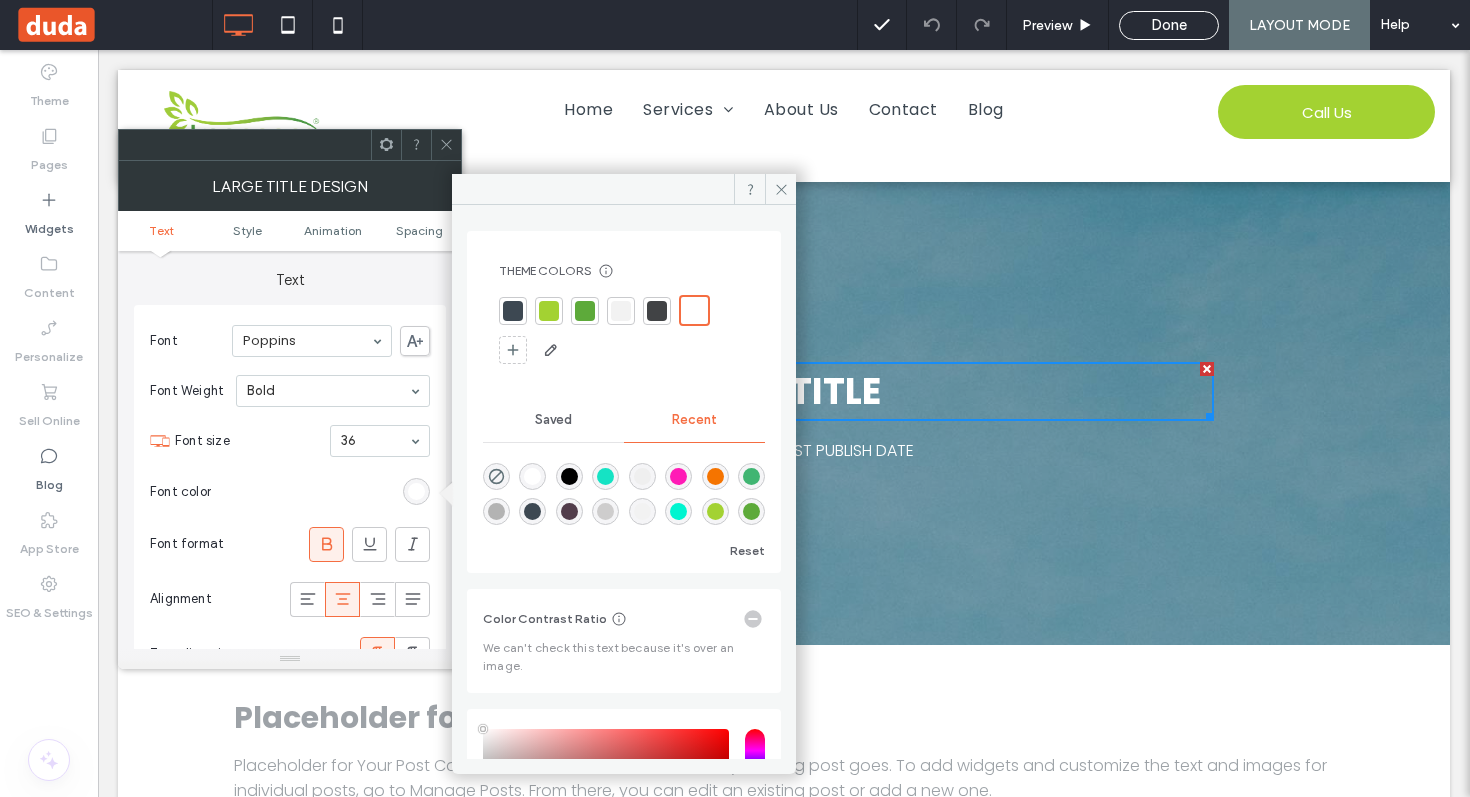 click at bounding box center [513, 311] 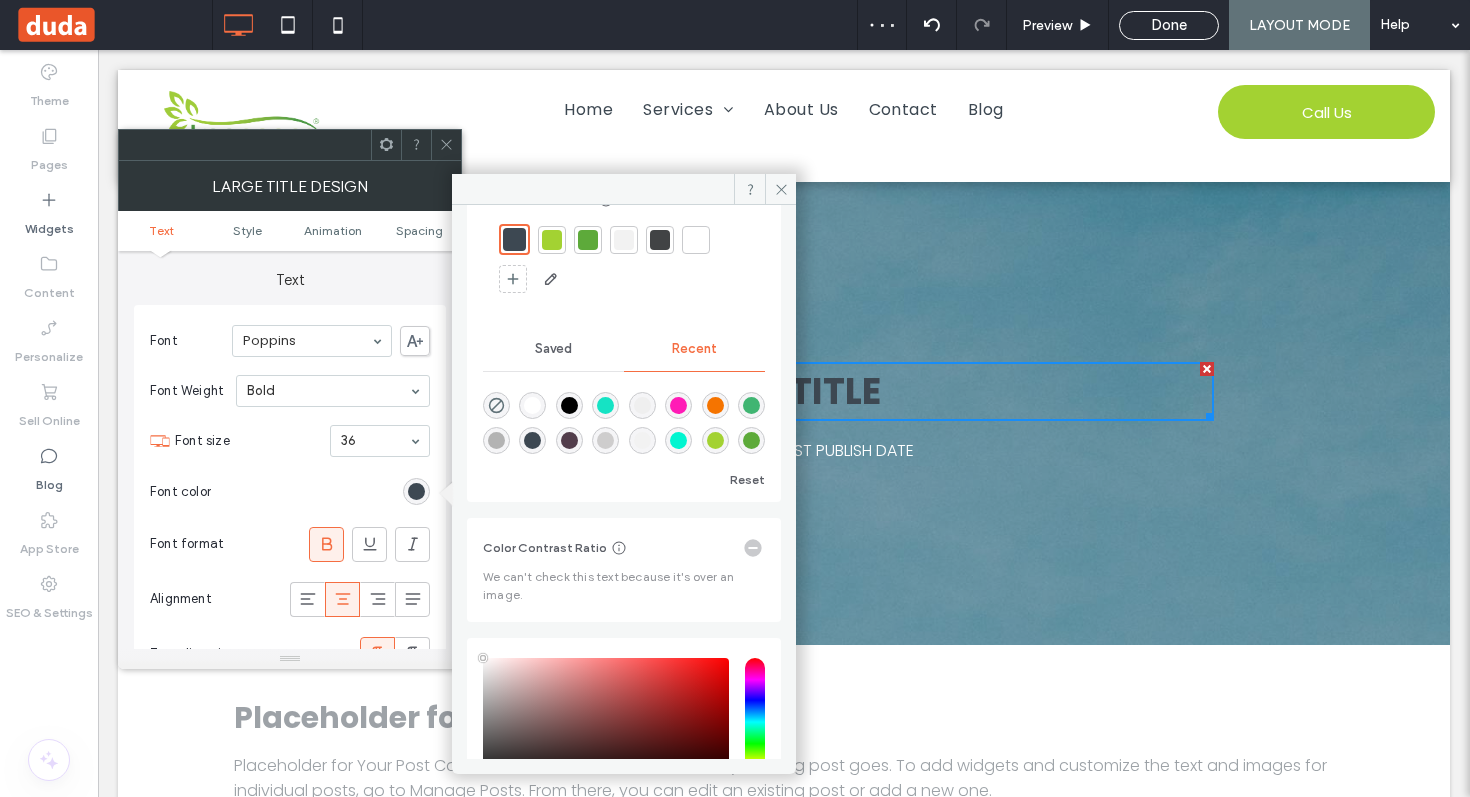scroll, scrollTop: 225, scrollLeft: 0, axis: vertical 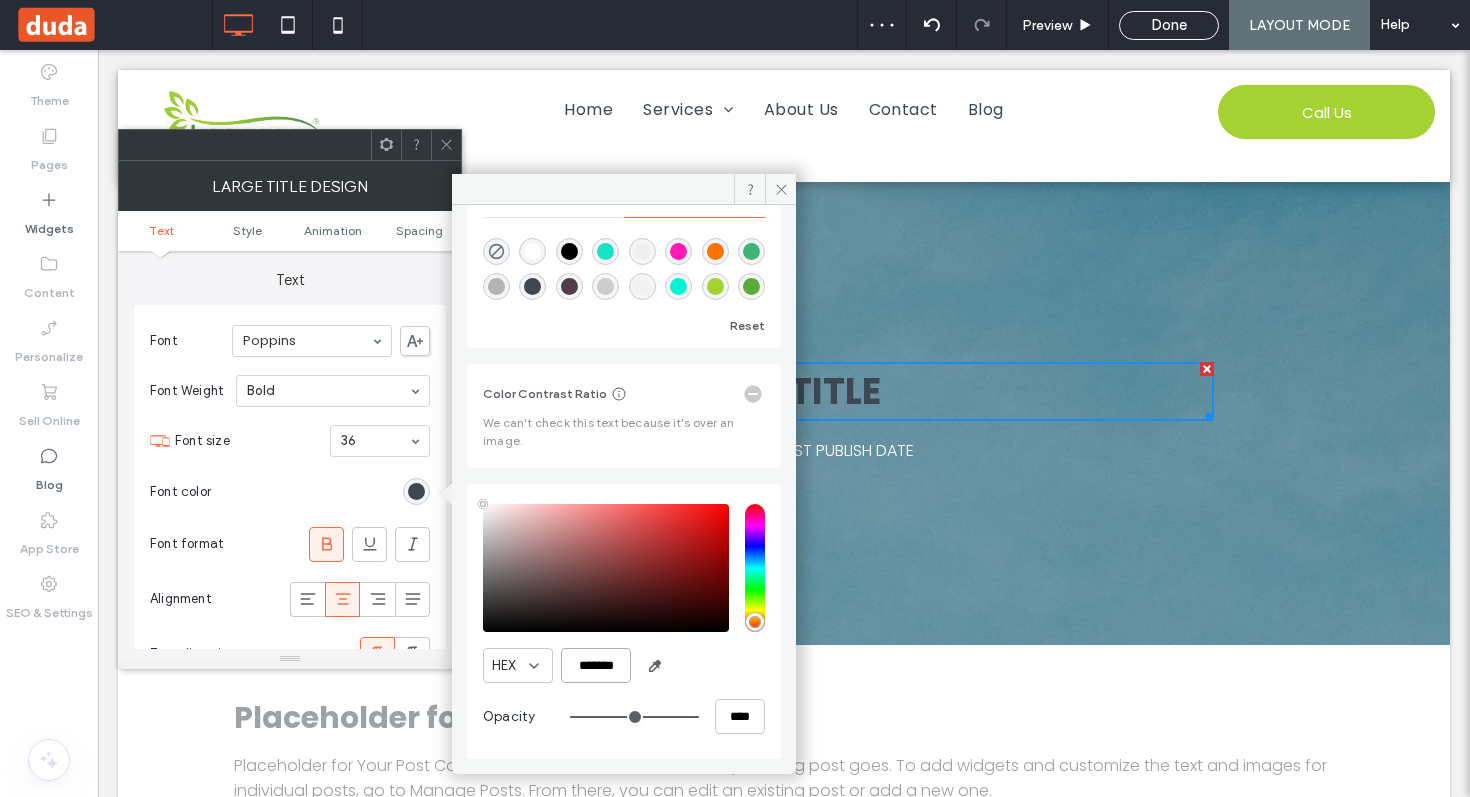 click on "*******" at bounding box center [596, 665] 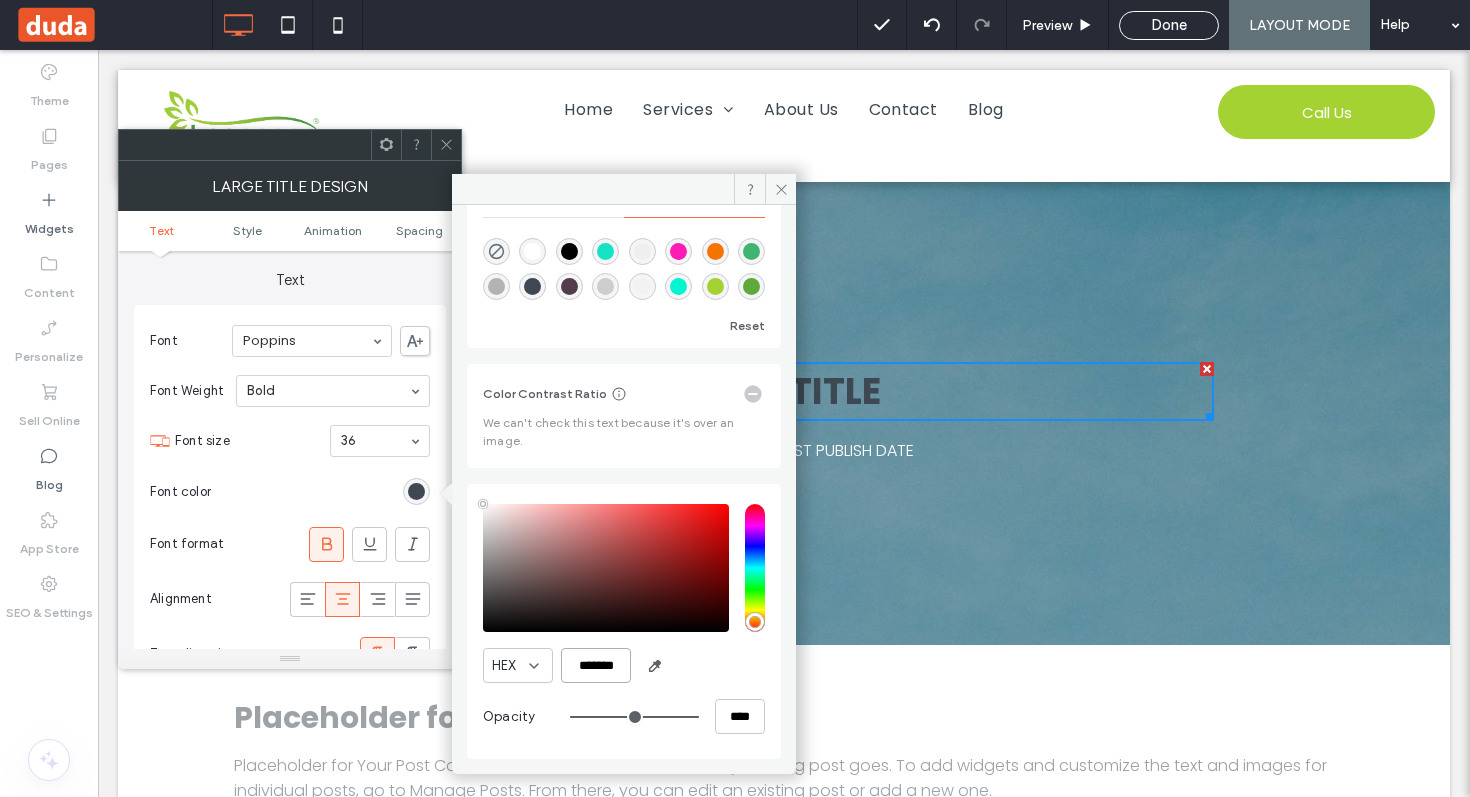 paste 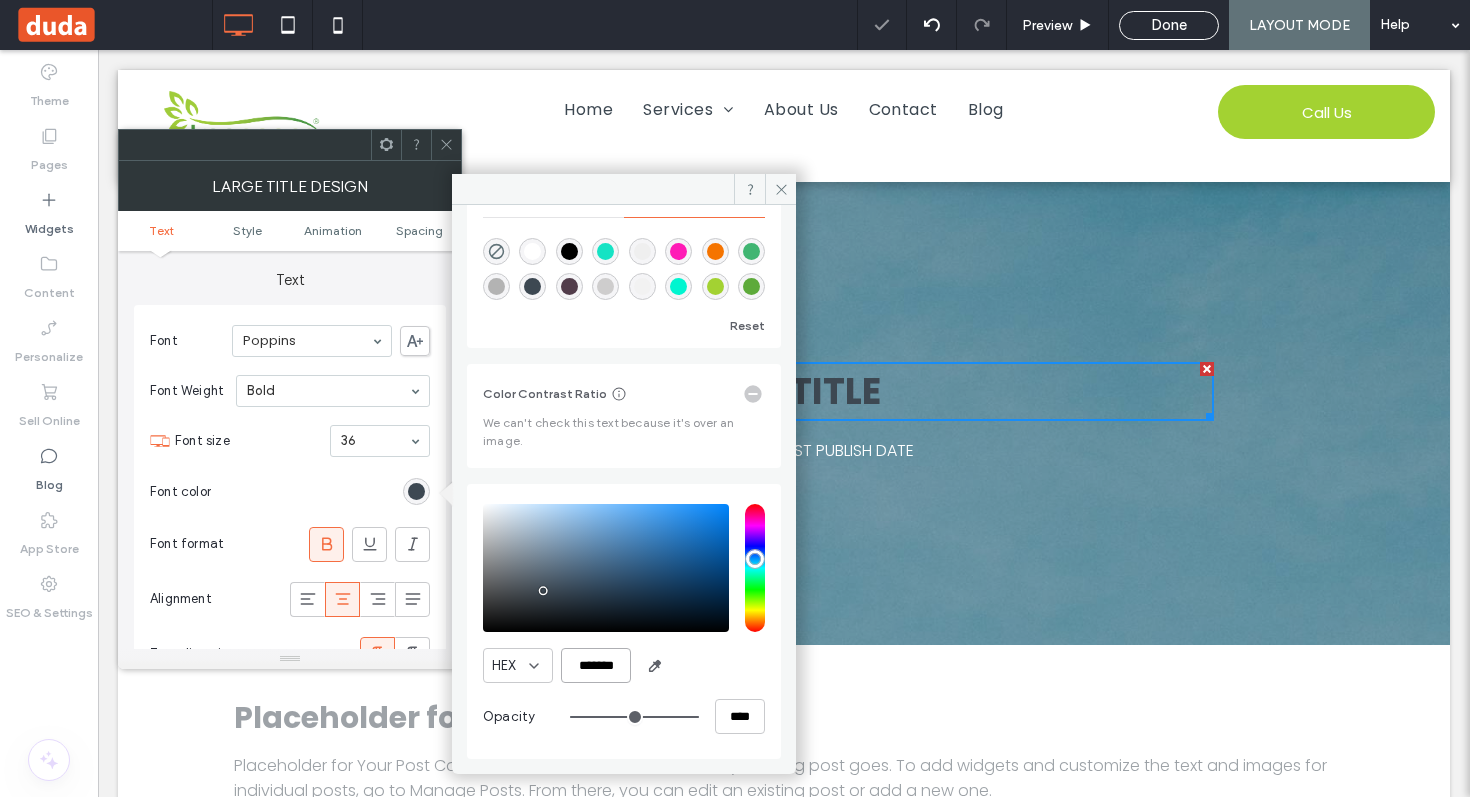 scroll, scrollTop: 222, scrollLeft: 0, axis: vertical 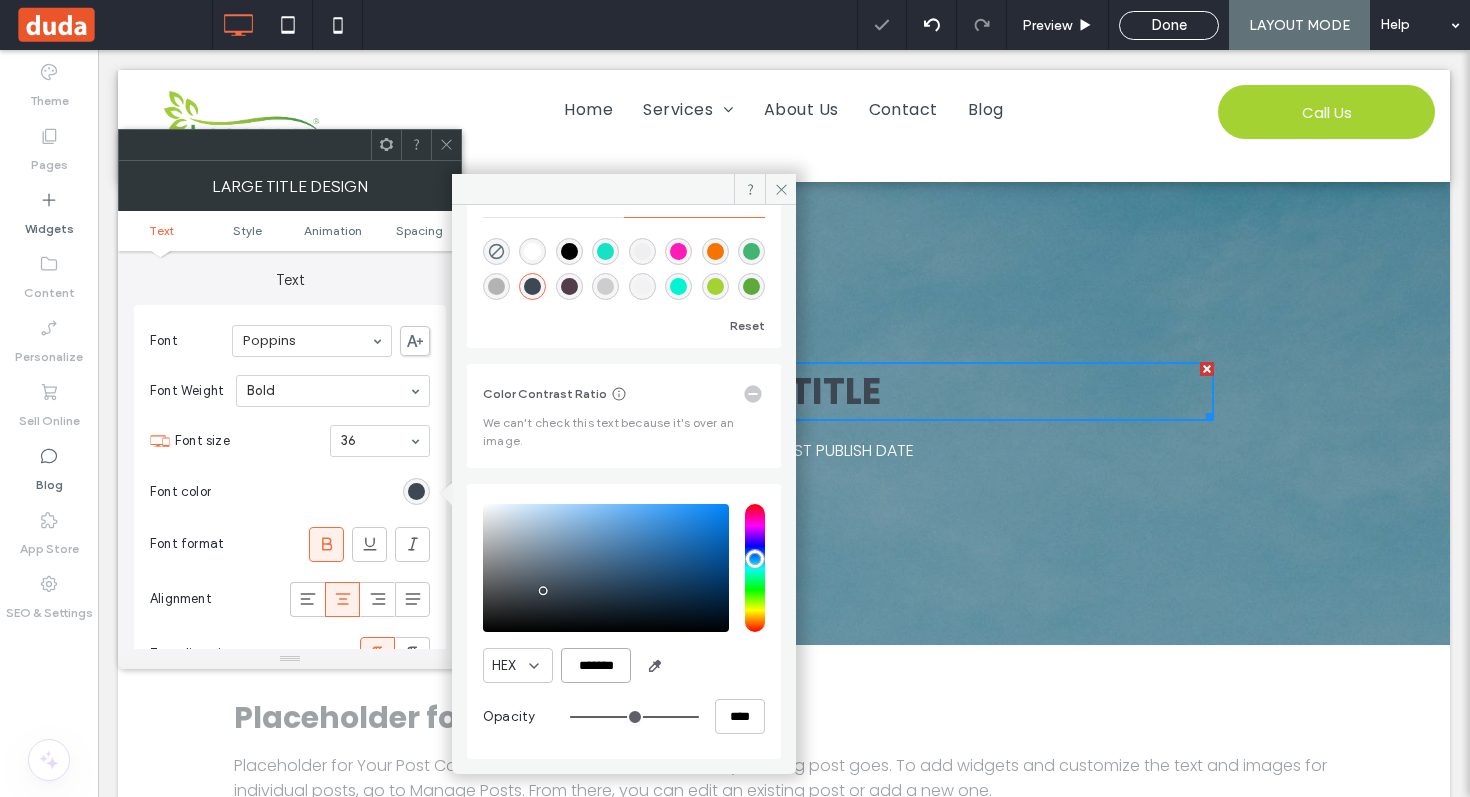 type on "*******" 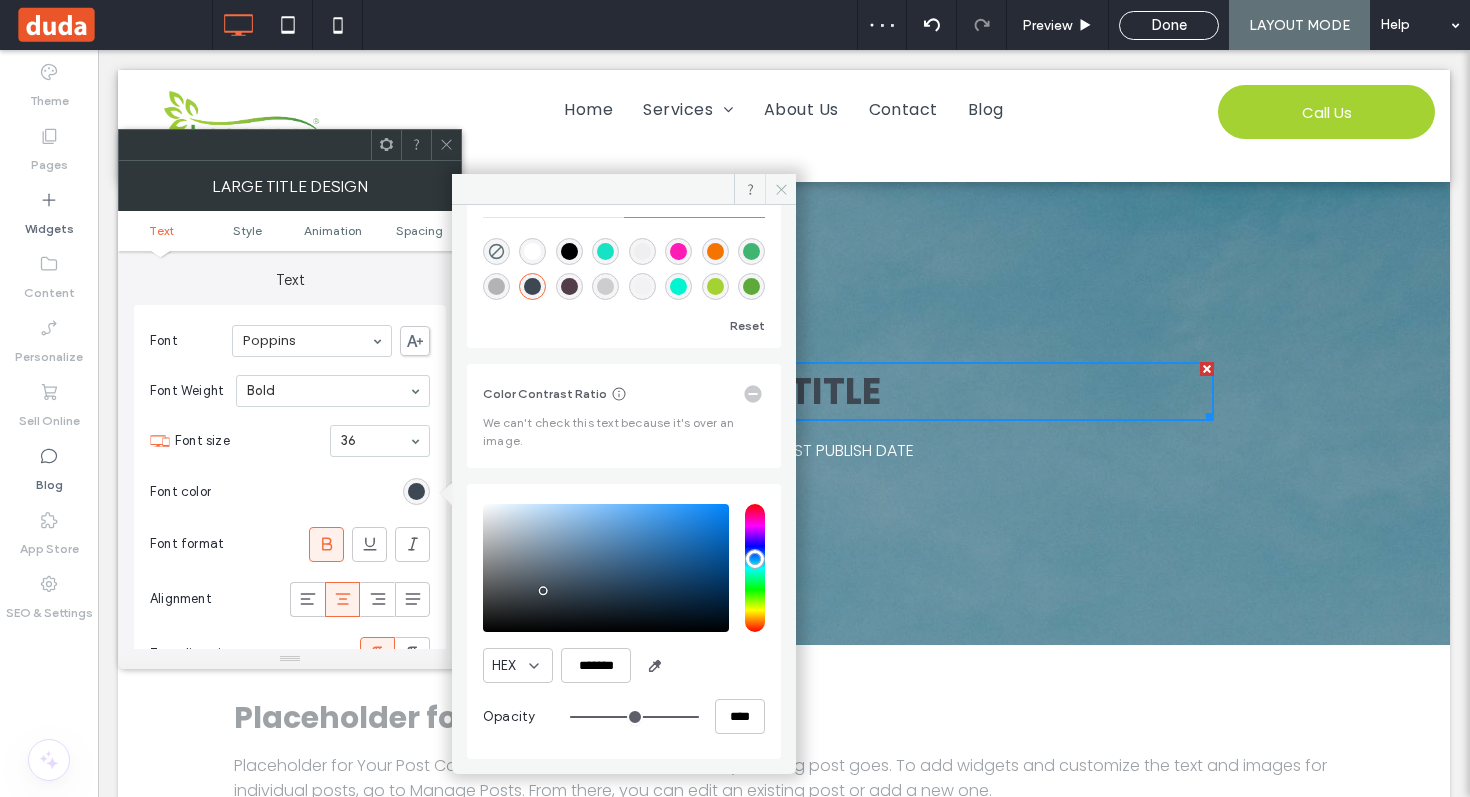 click 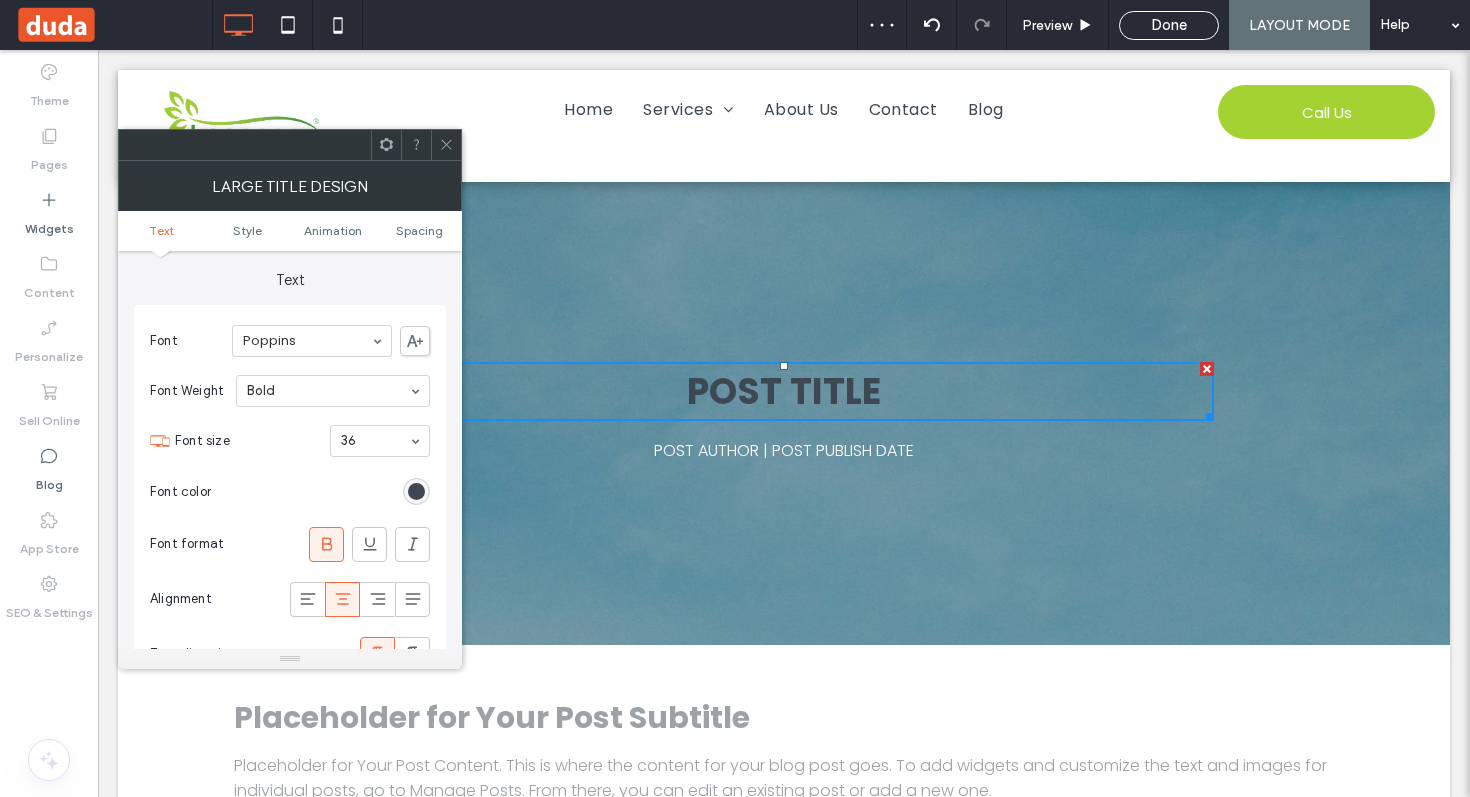 click 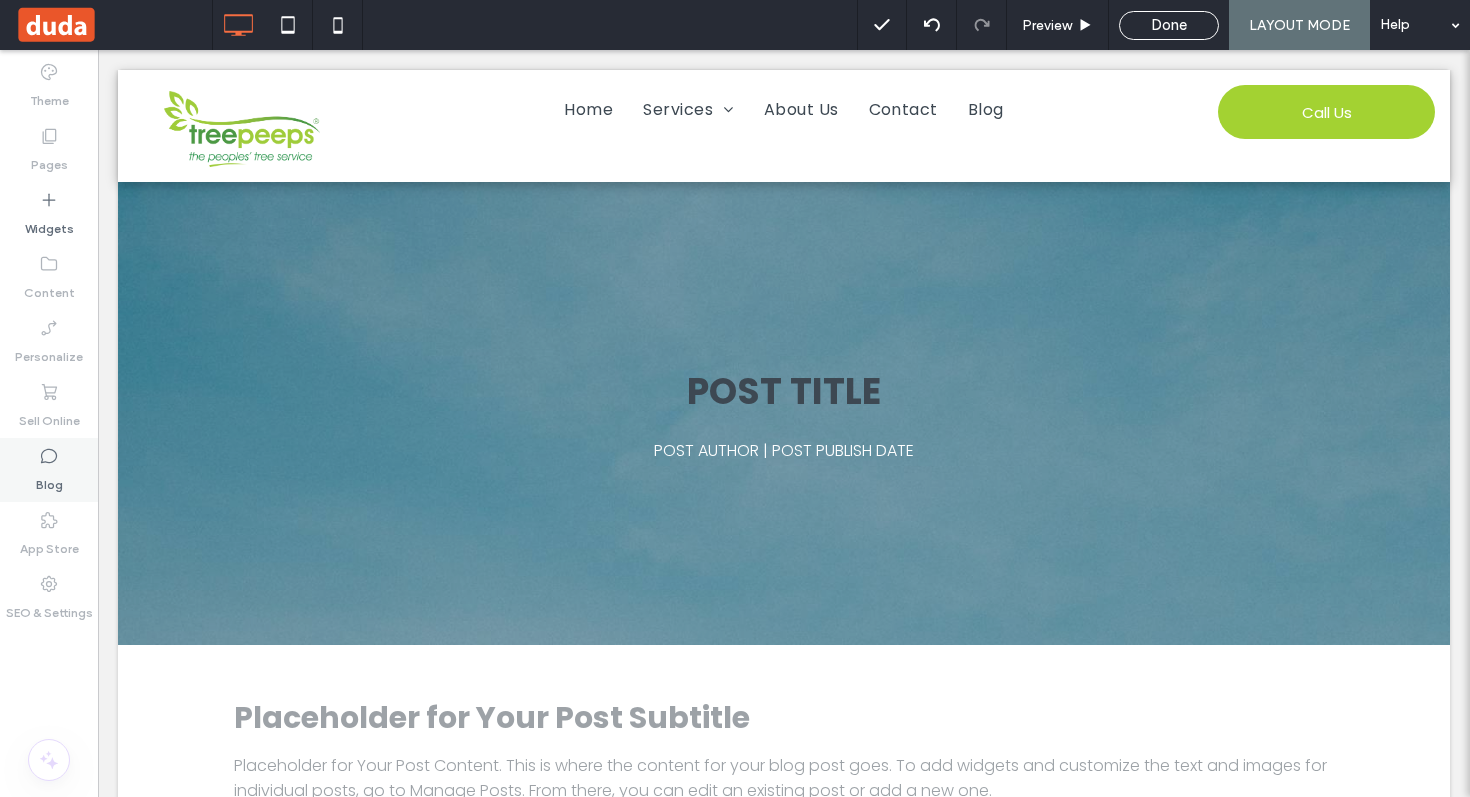 click 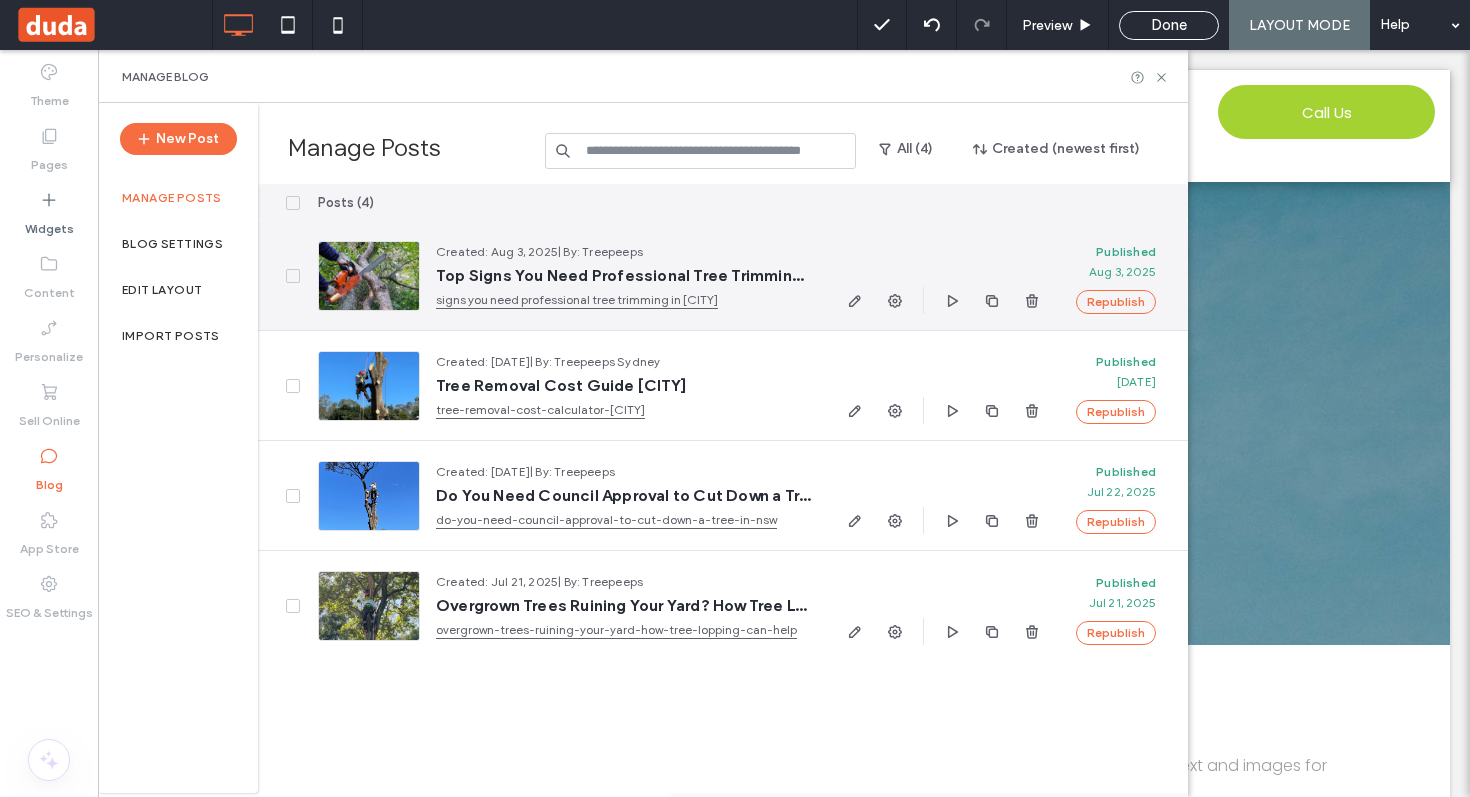 click at bounding box center [369, 276] 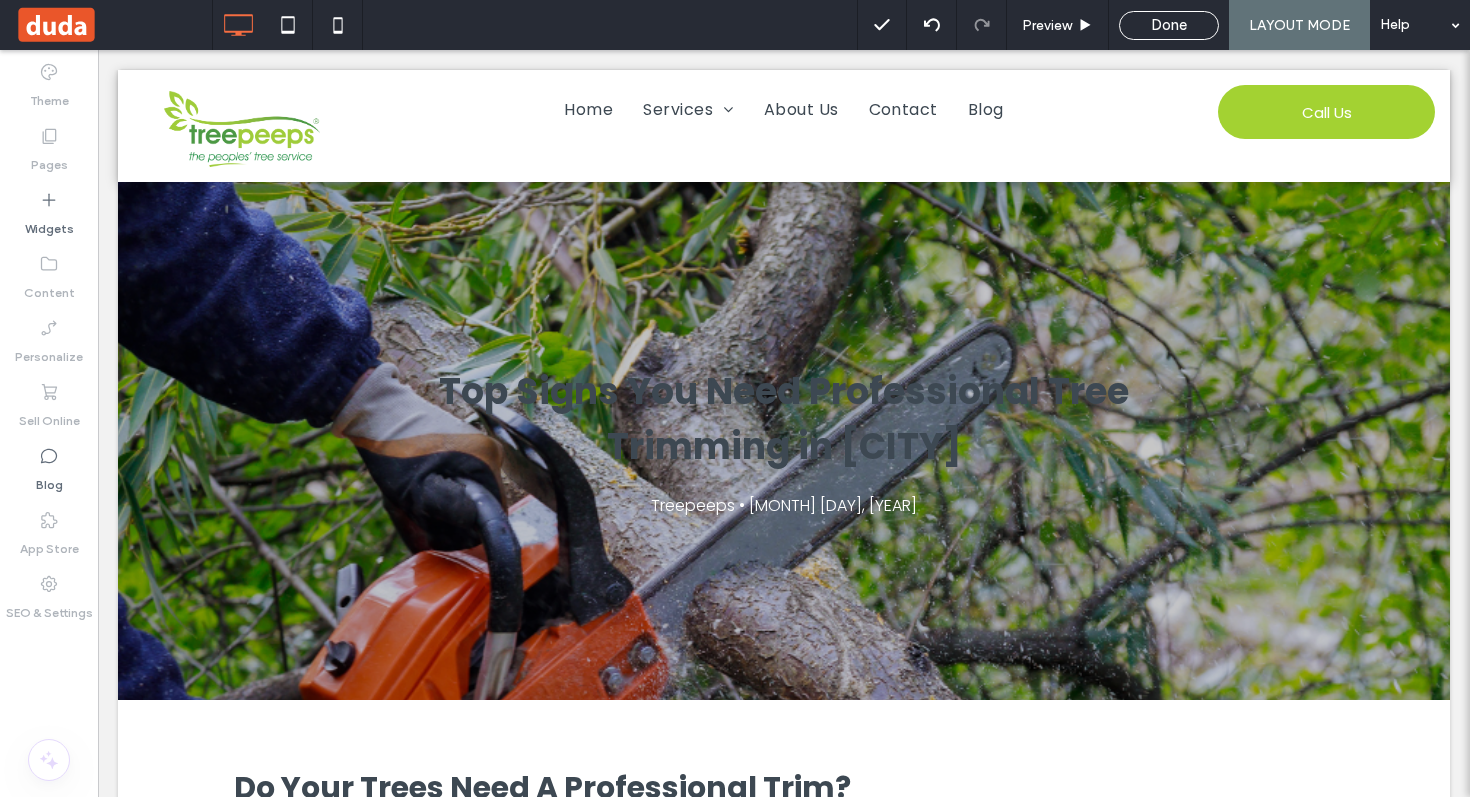 scroll, scrollTop: 0, scrollLeft: 0, axis: both 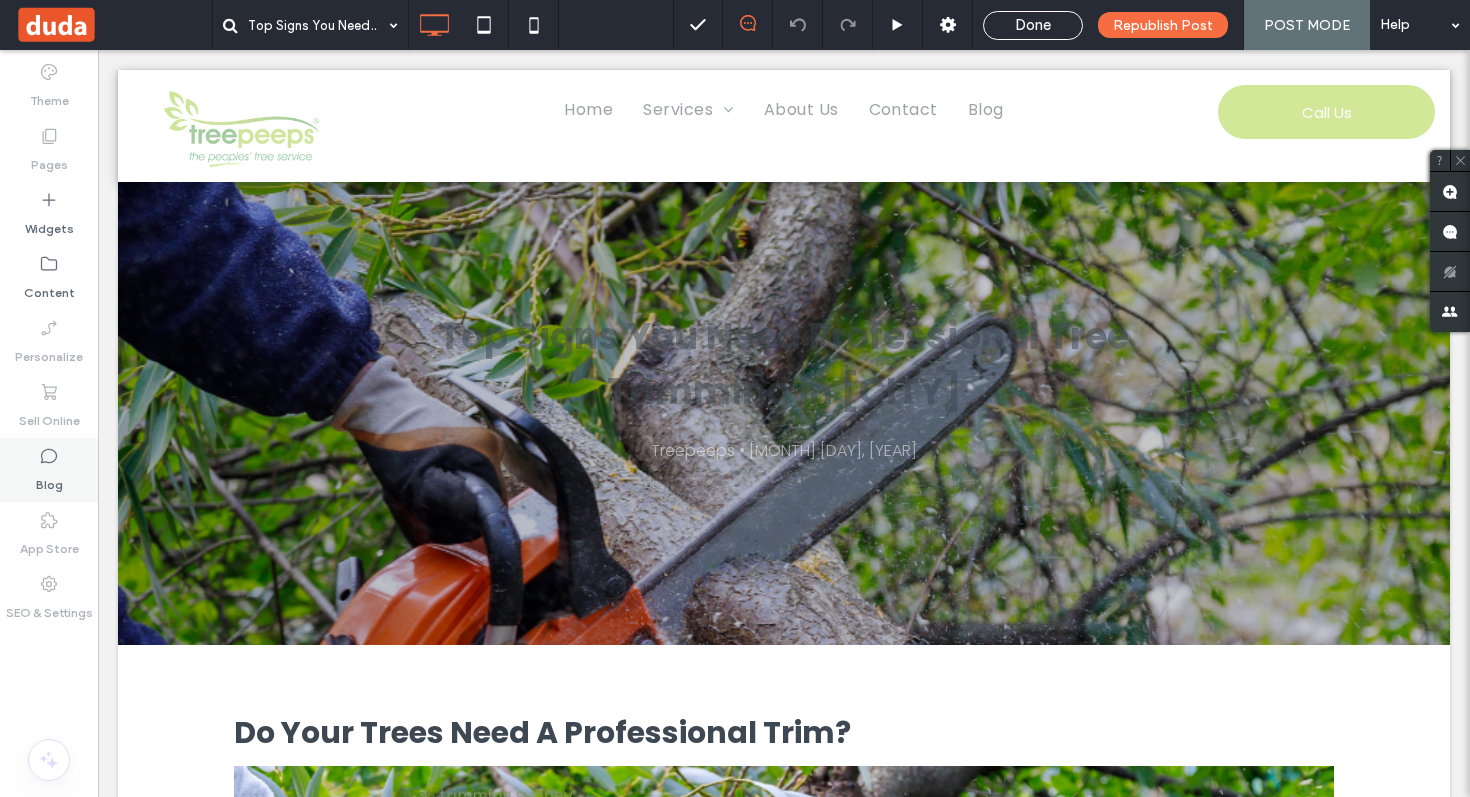 click on "Blog" at bounding box center (49, 470) 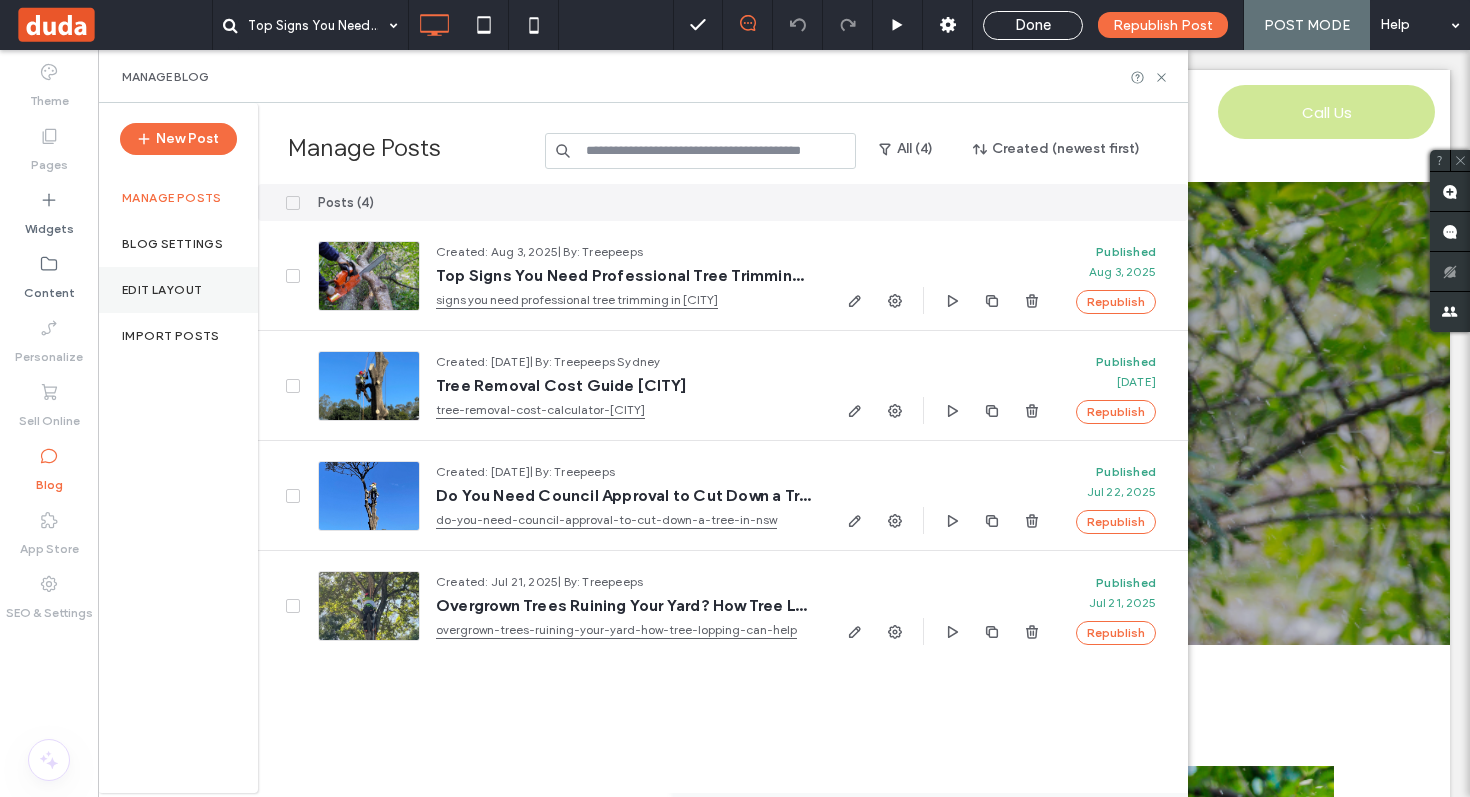 click on "Edit Layout" at bounding box center [178, 290] 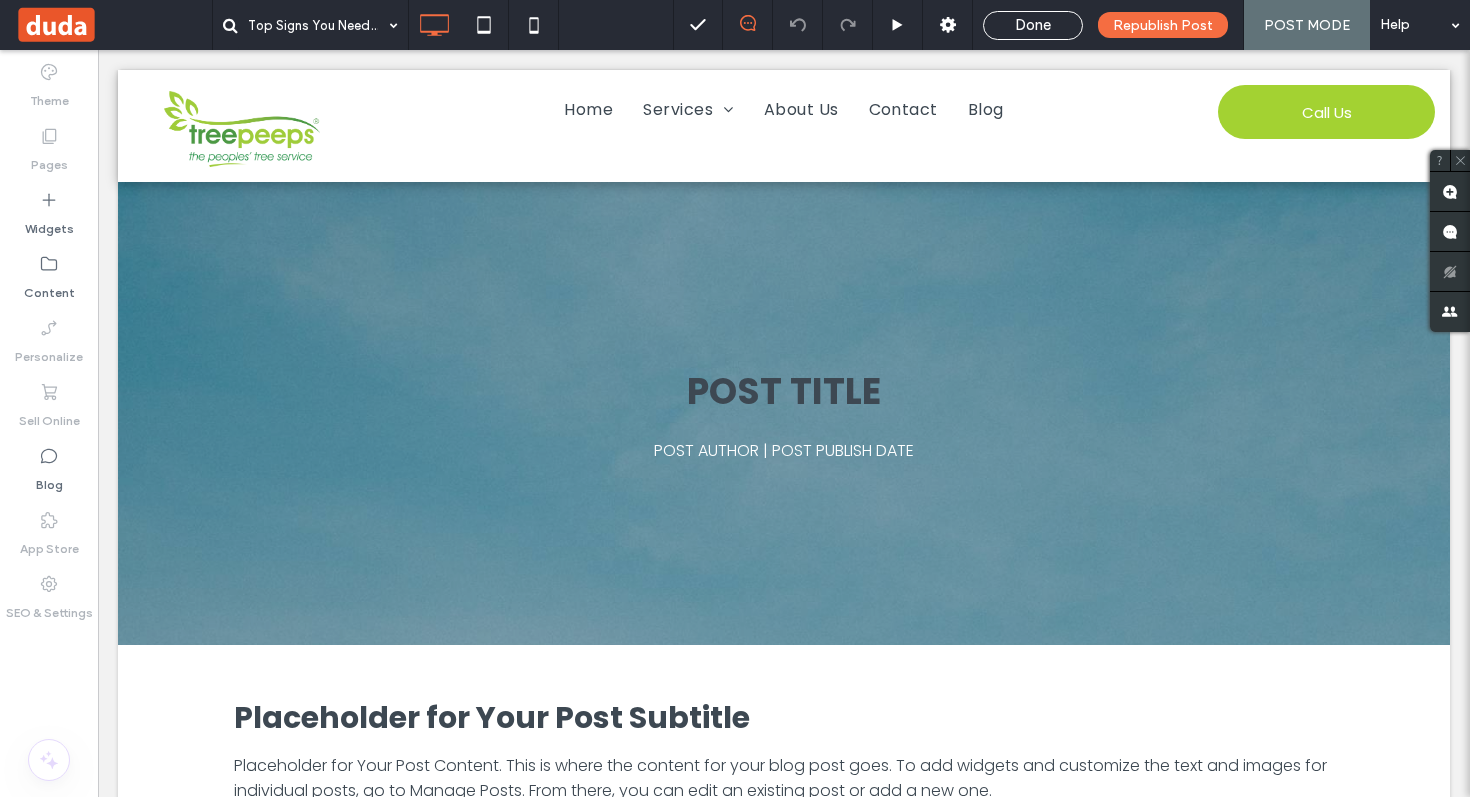 scroll, scrollTop: 0, scrollLeft: 0, axis: both 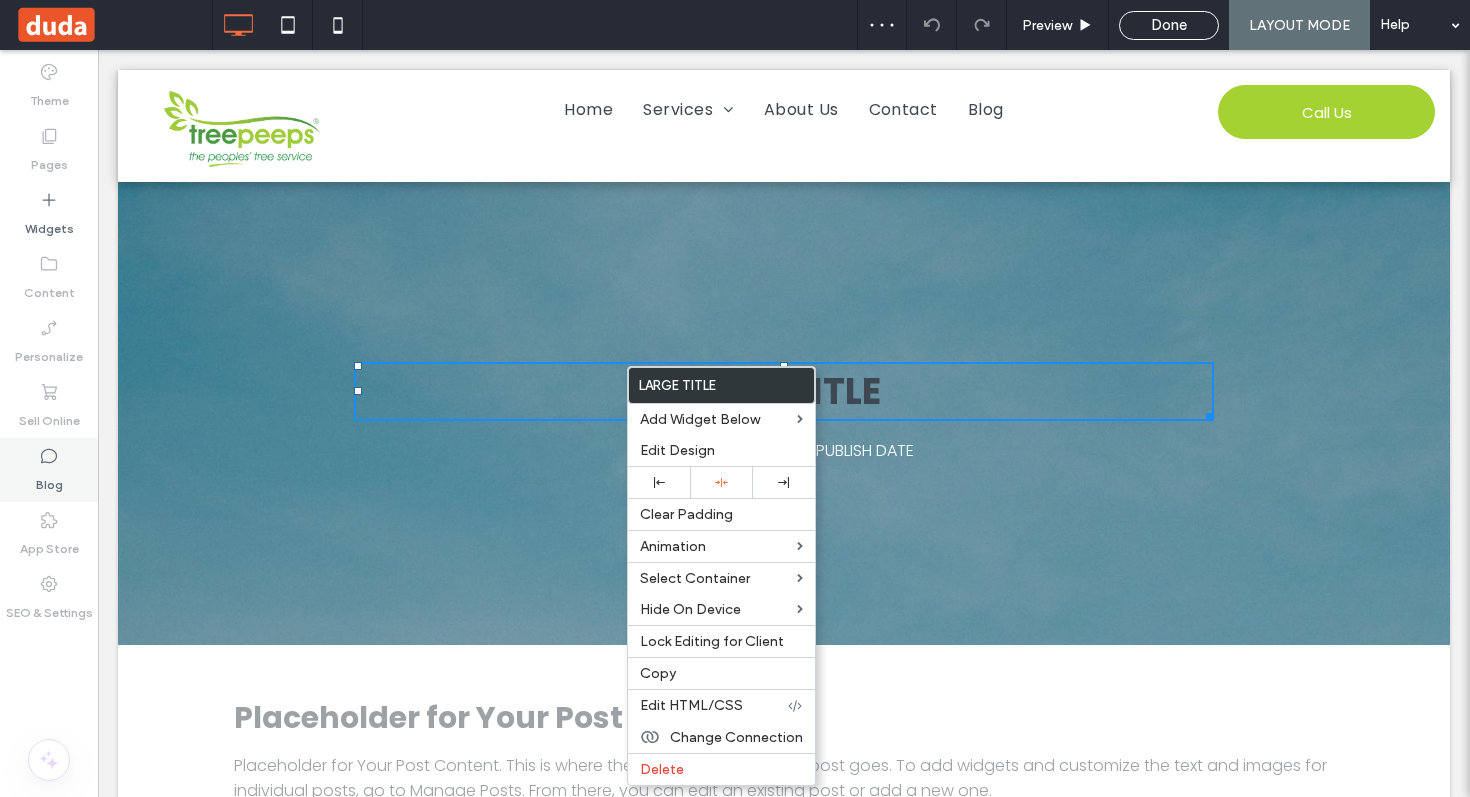 click on "Blog" at bounding box center [49, 470] 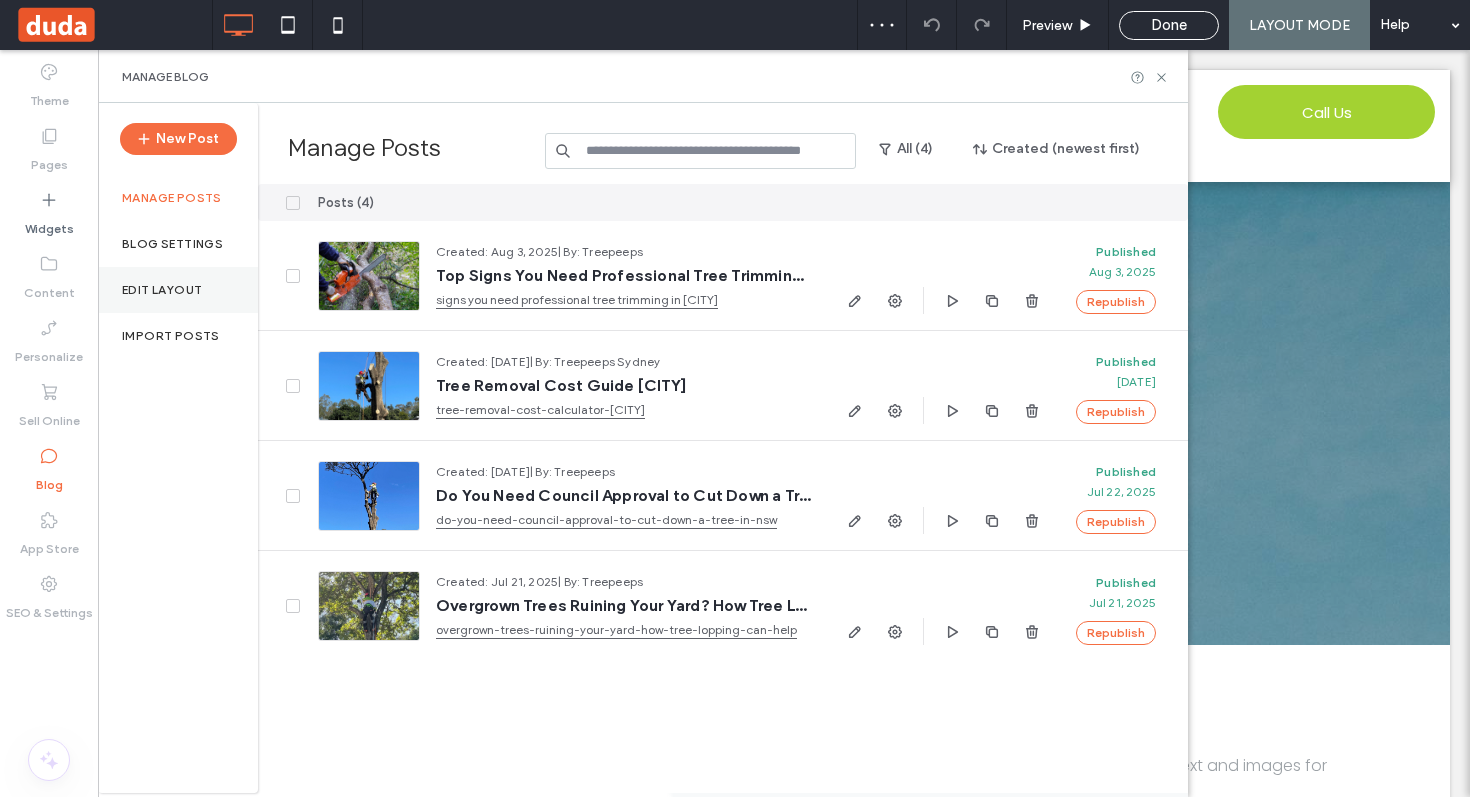 click on "Edit Layout" at bounding box center (162, 290) 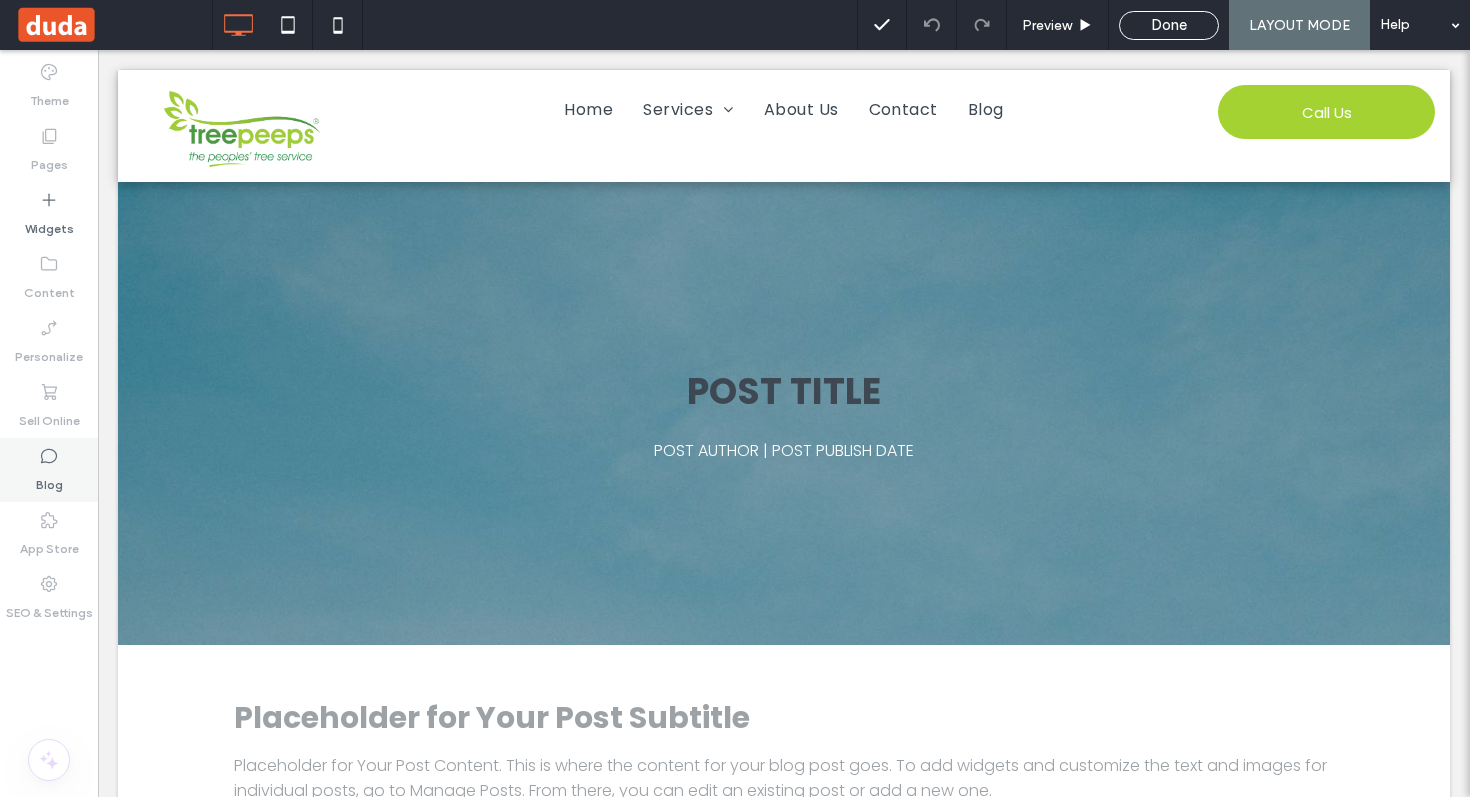 click on "Blog" at bounding box center (49, 480) 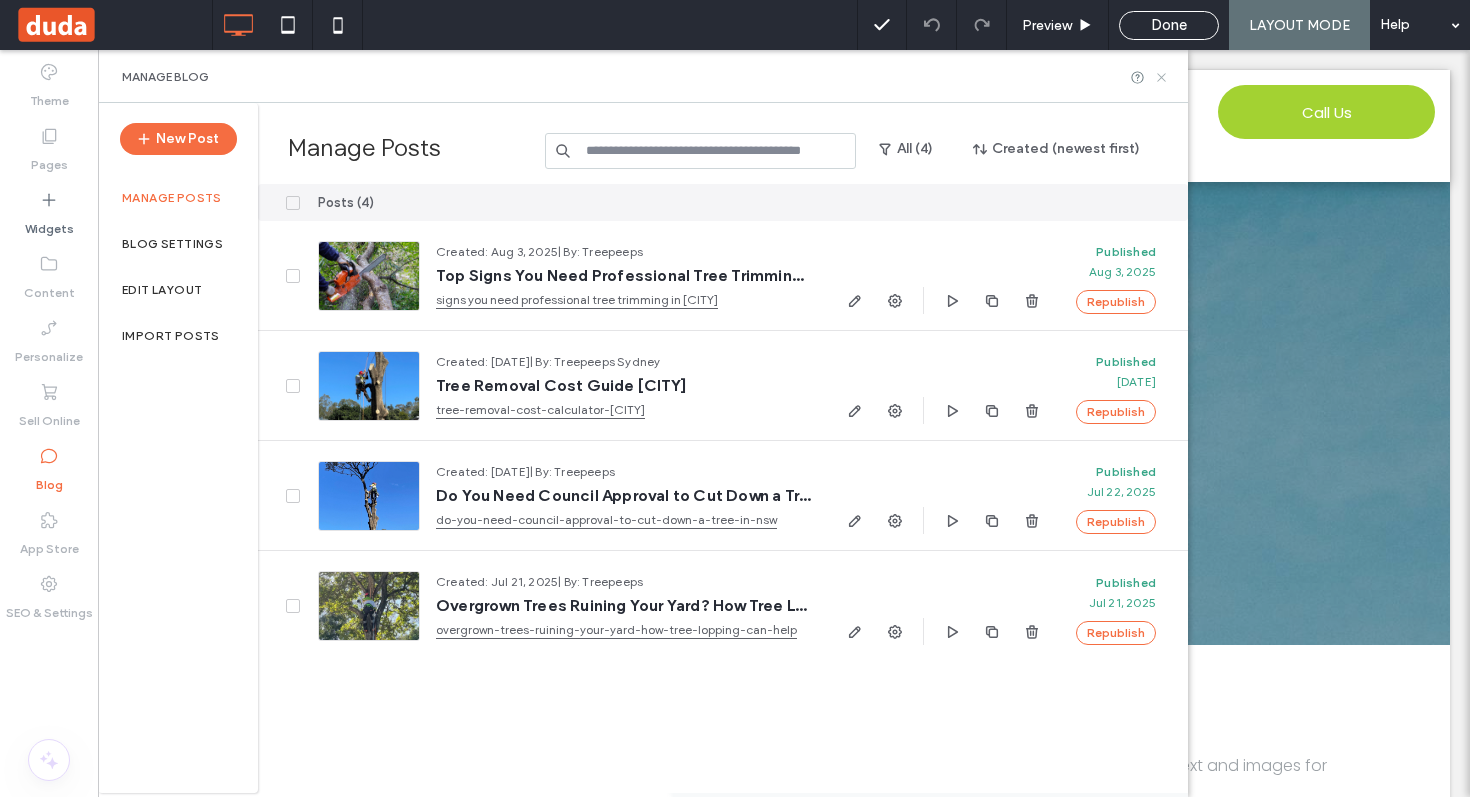 click 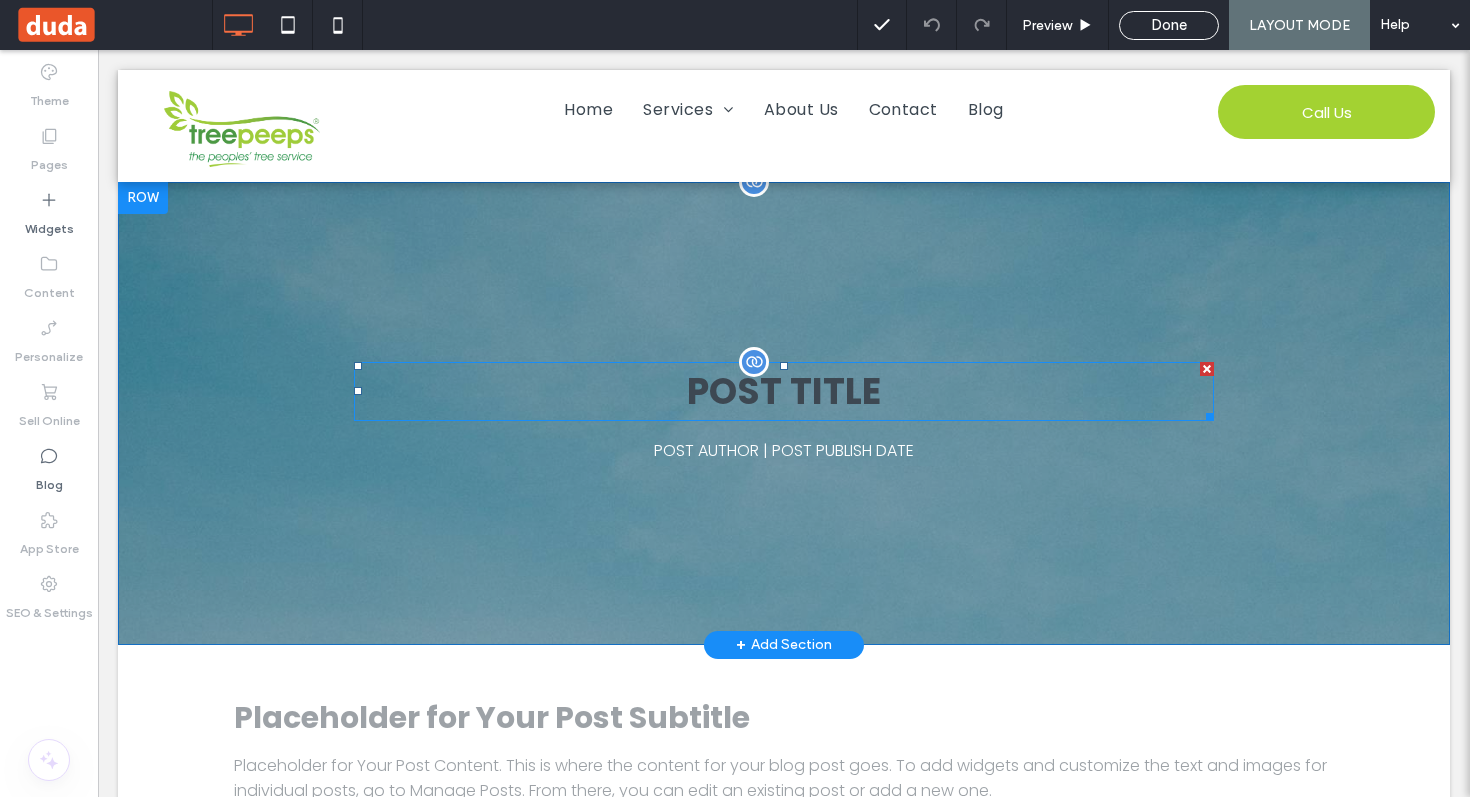 click on "POST TITLE" at bounding box center [784, 391] 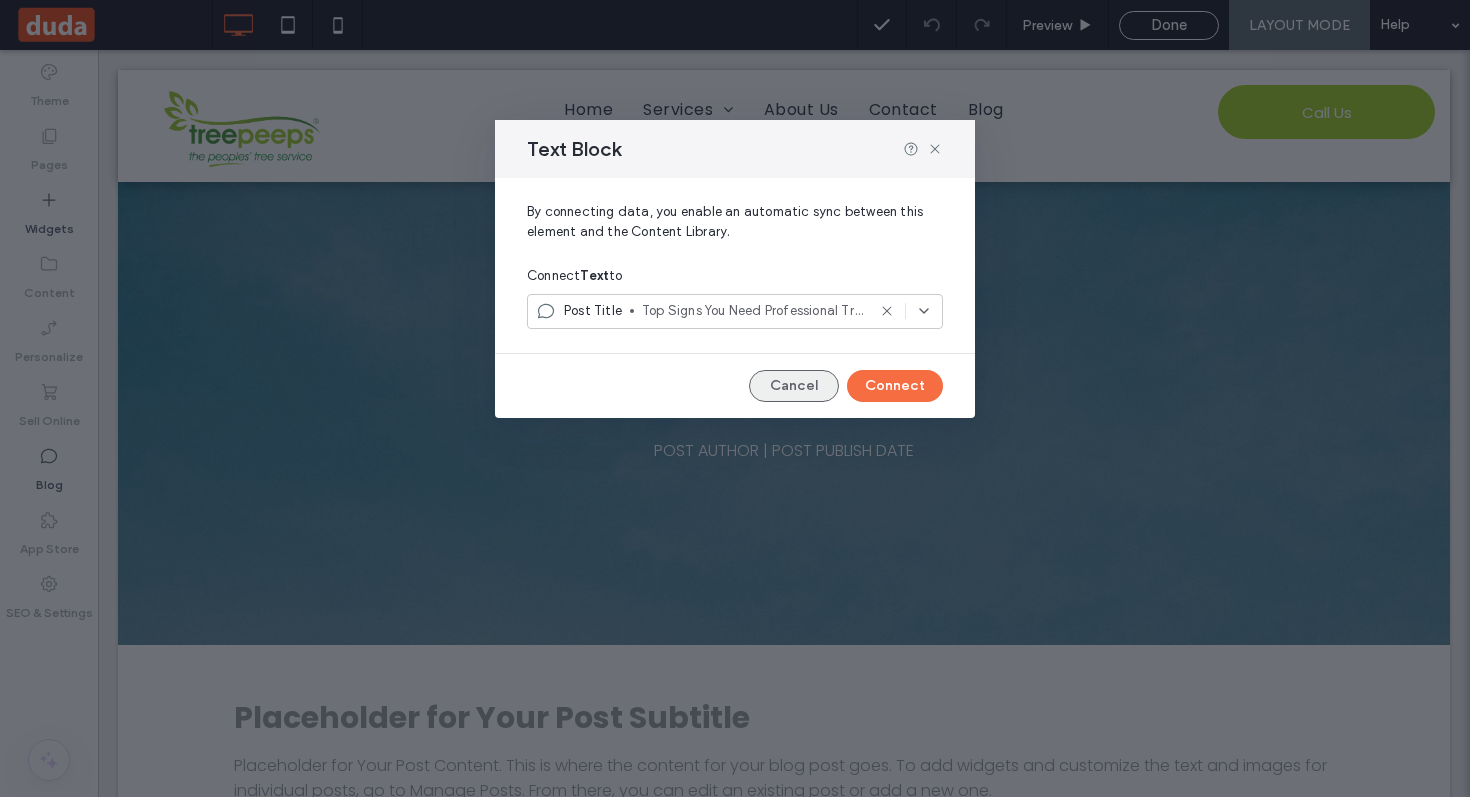 click on "Cancel" at bounding box center (794, 386) 